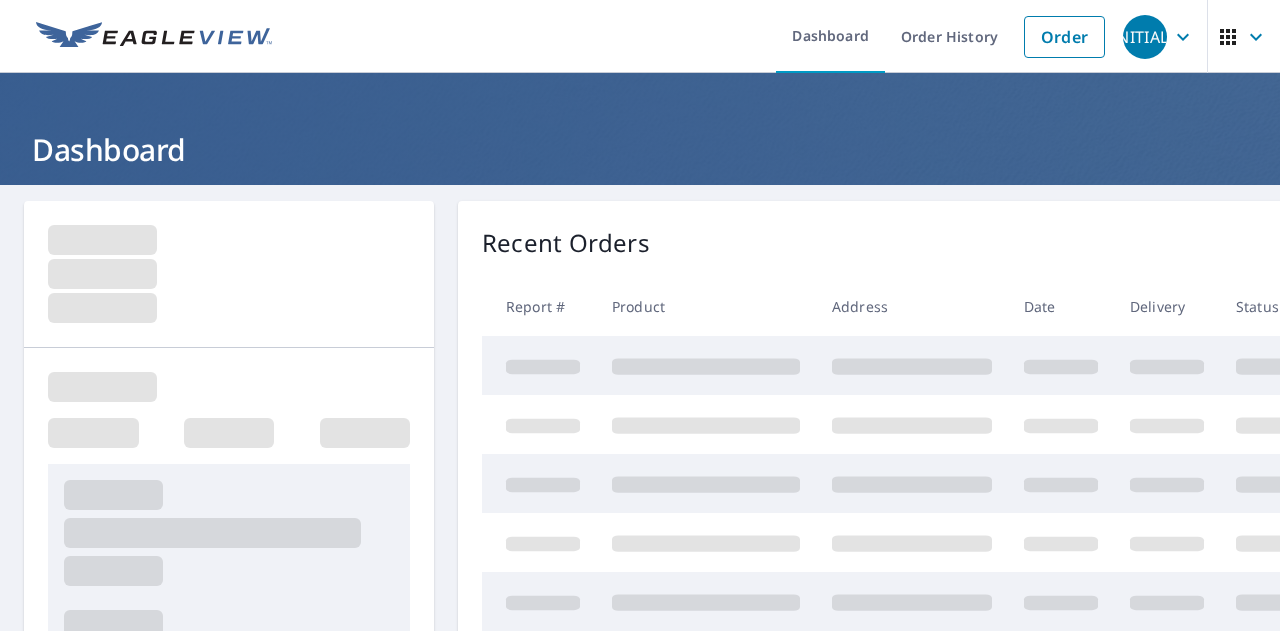 scroll, scrollTop: 0, scrollLeft: 0, axis: both 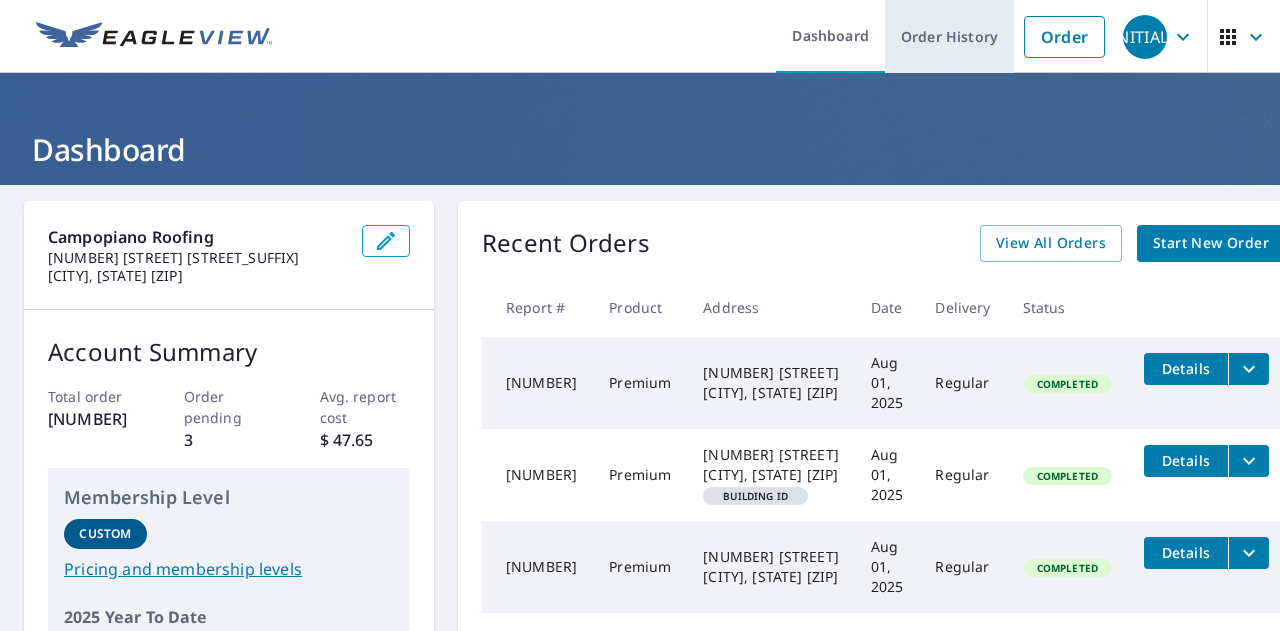 click on "Order History" at bounding box center (949, 36) 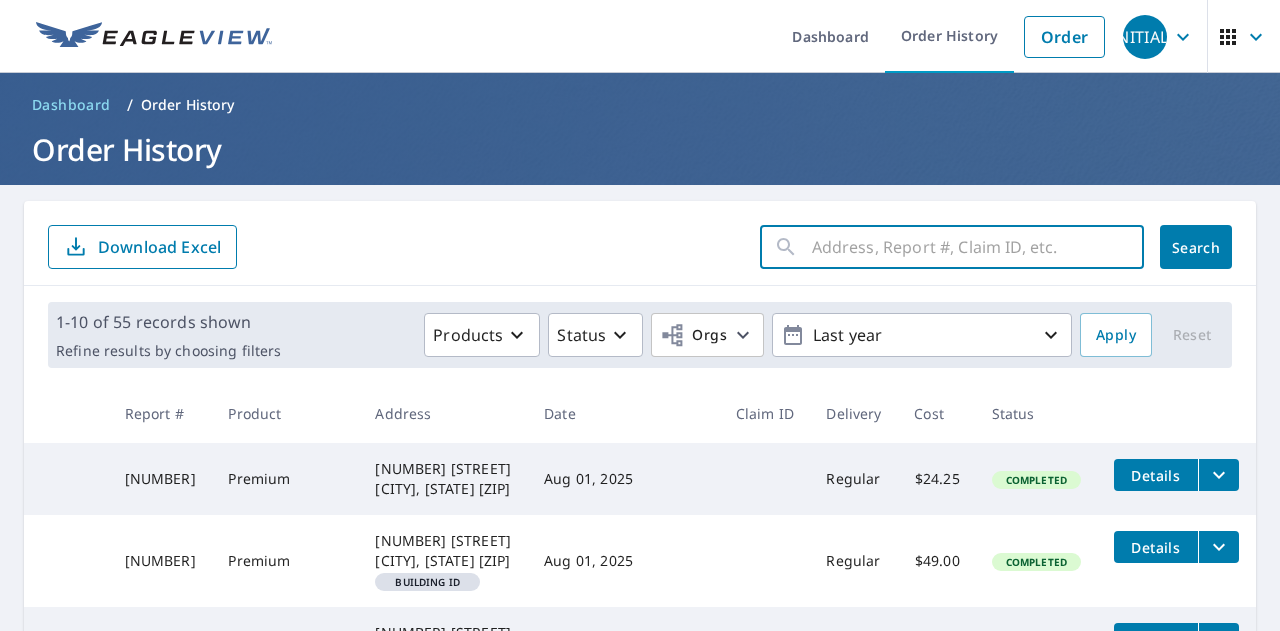 click at bounding box center (978, 247) 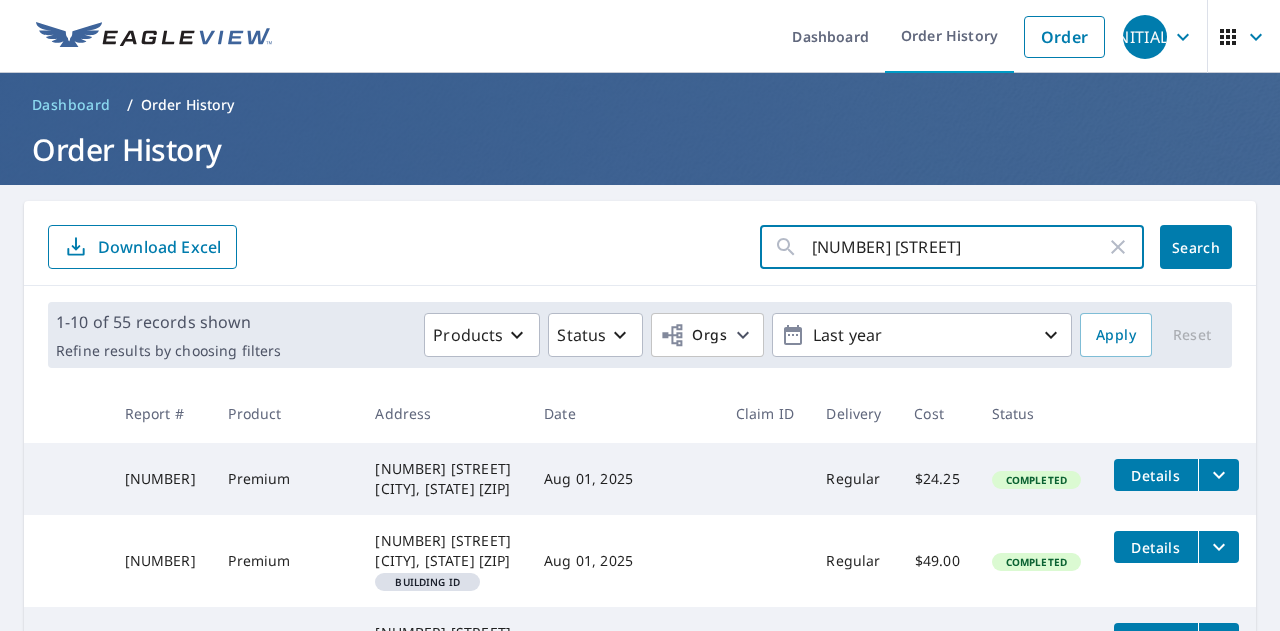 type on "[NUMBER] [STREET]" 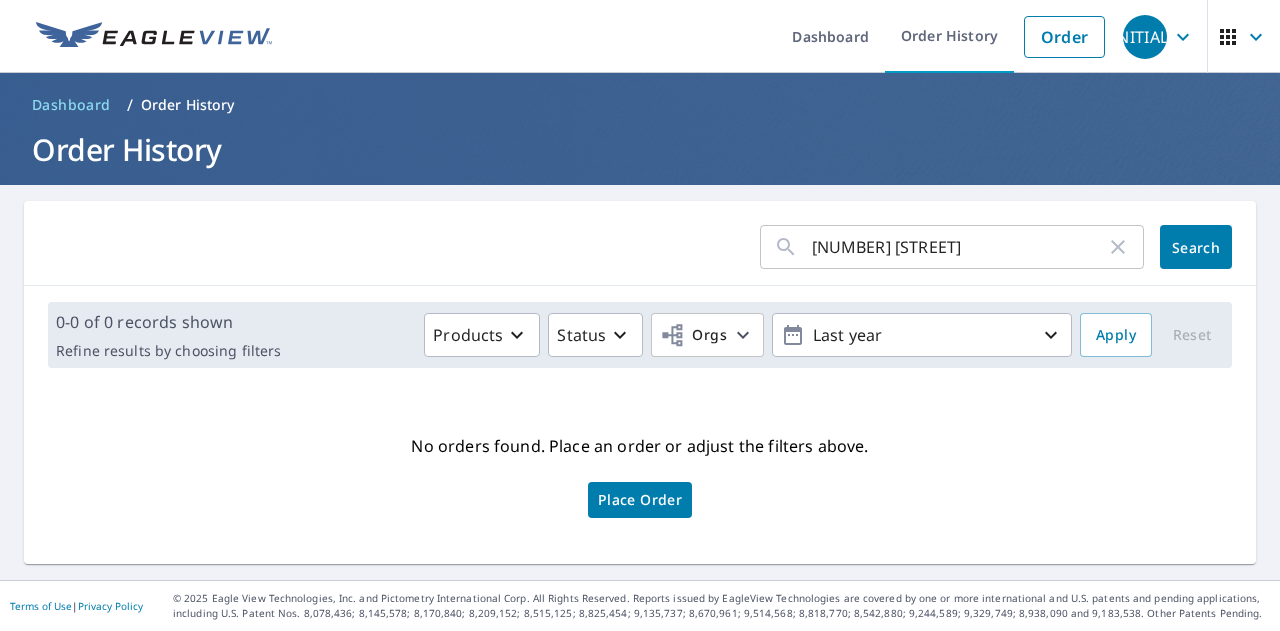 click on "[NUMBER] [STREET]" at bounding box center (959, 247) 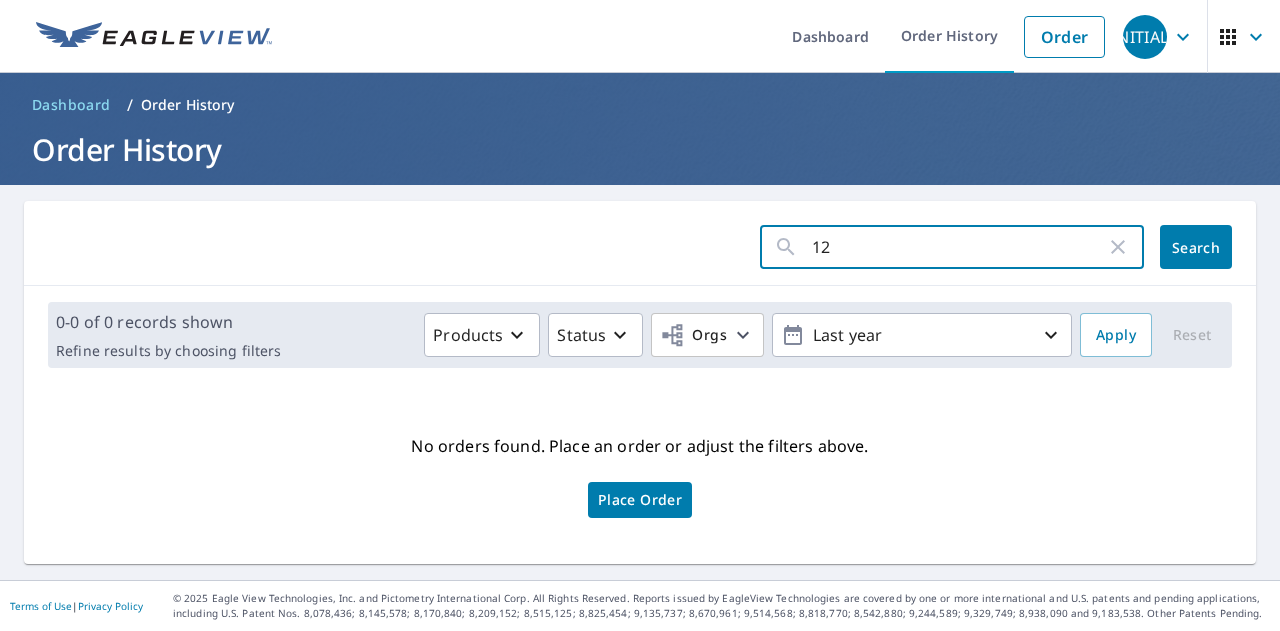 type on "1" 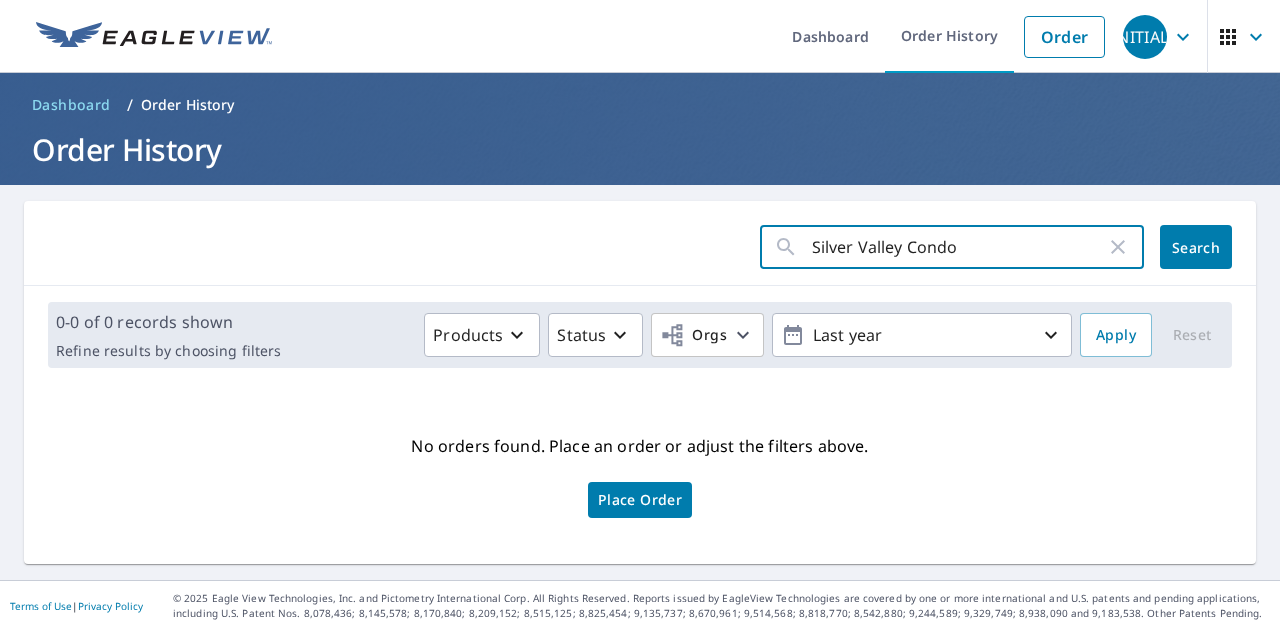 type on "Silver Valley Condos" 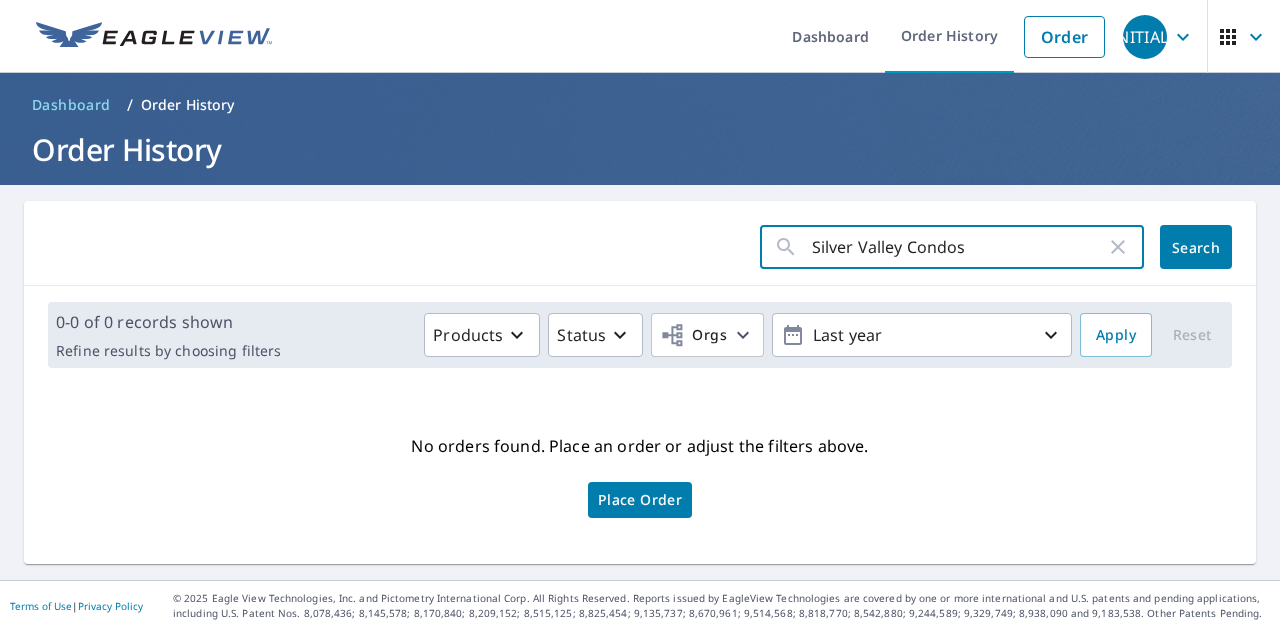 click on "Search" 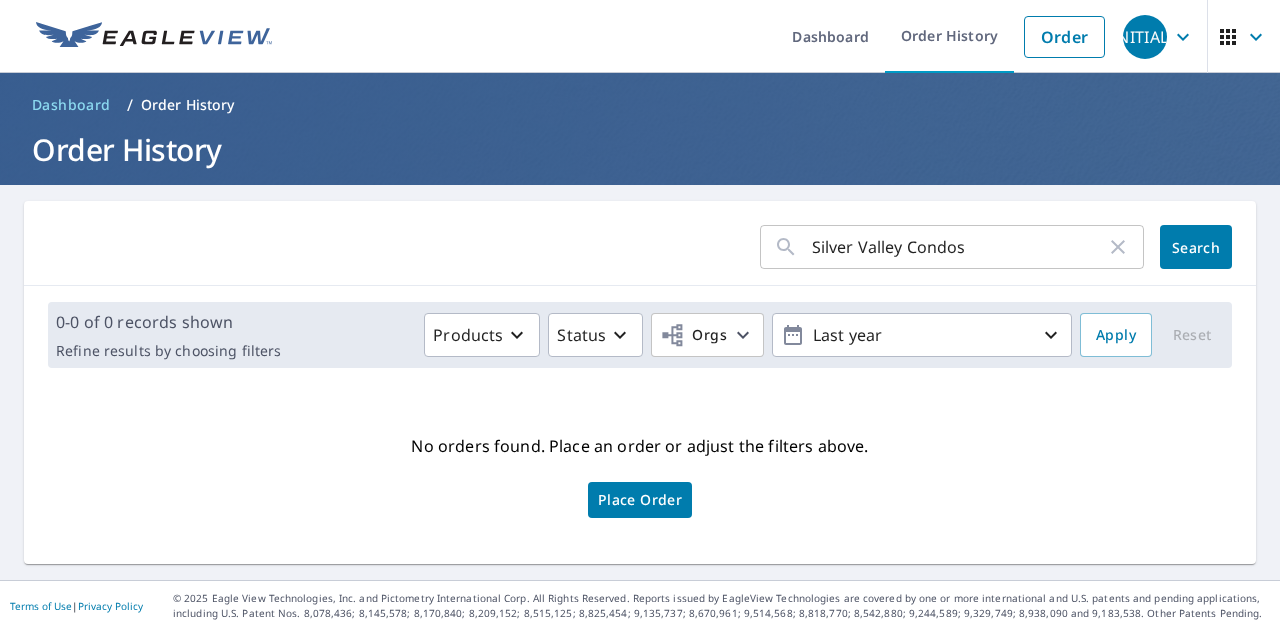 click 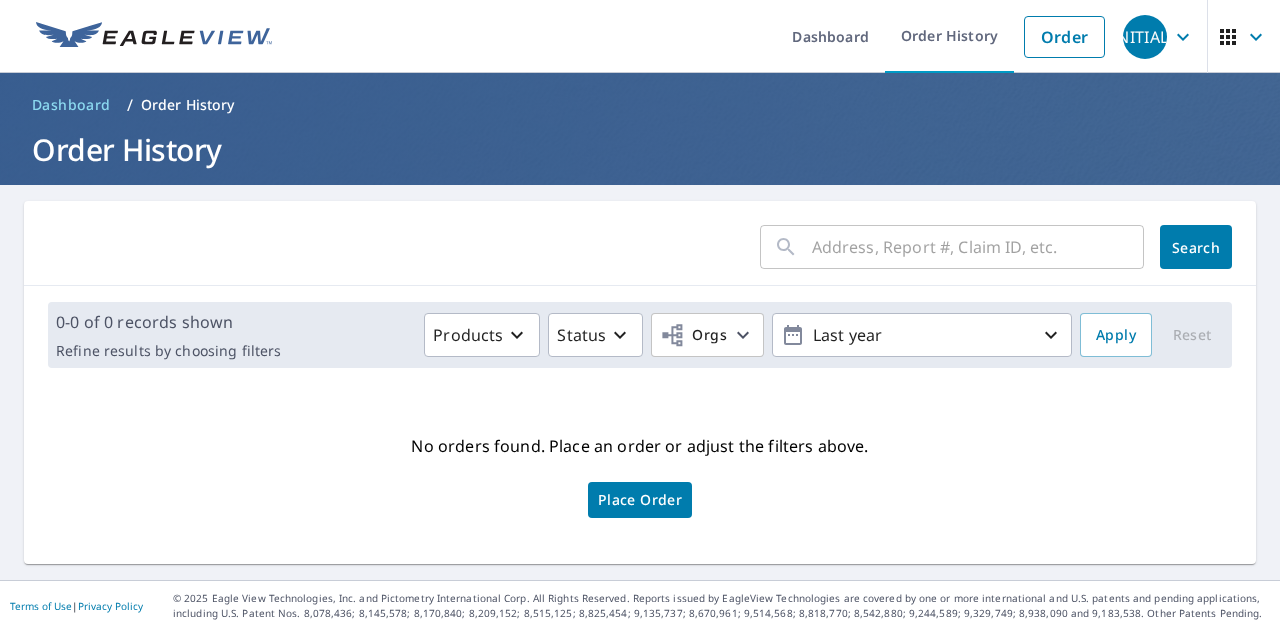 click at bounding box center (978, 247) 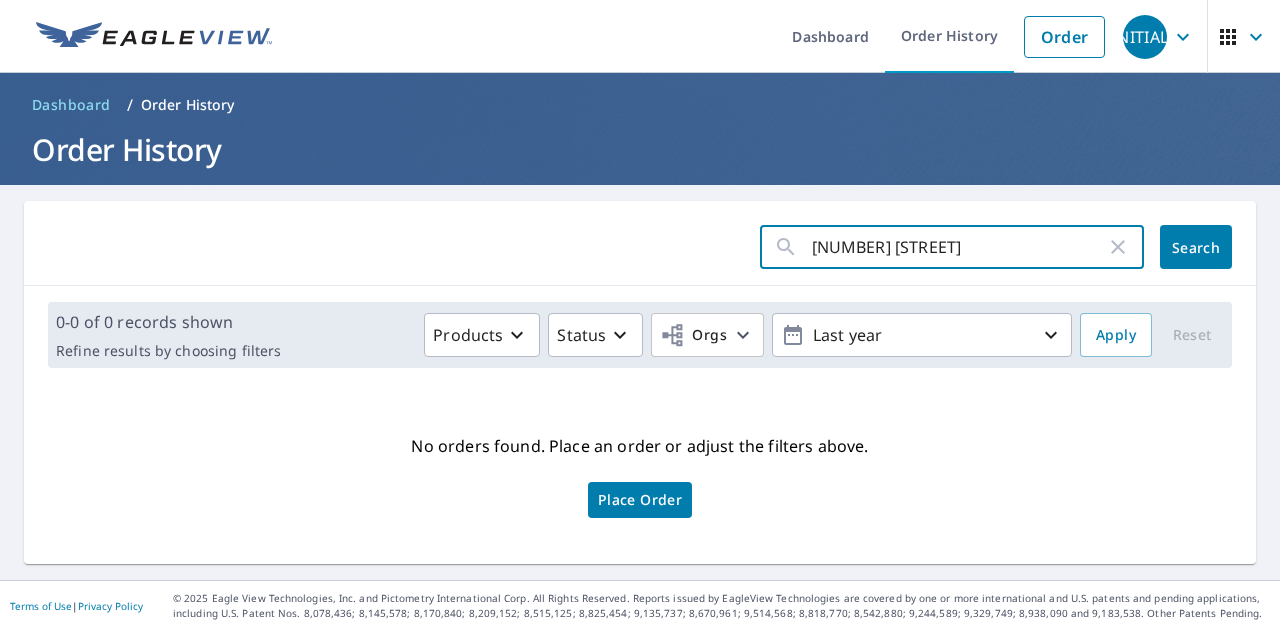 type on "[NUMBER] [STREET]" 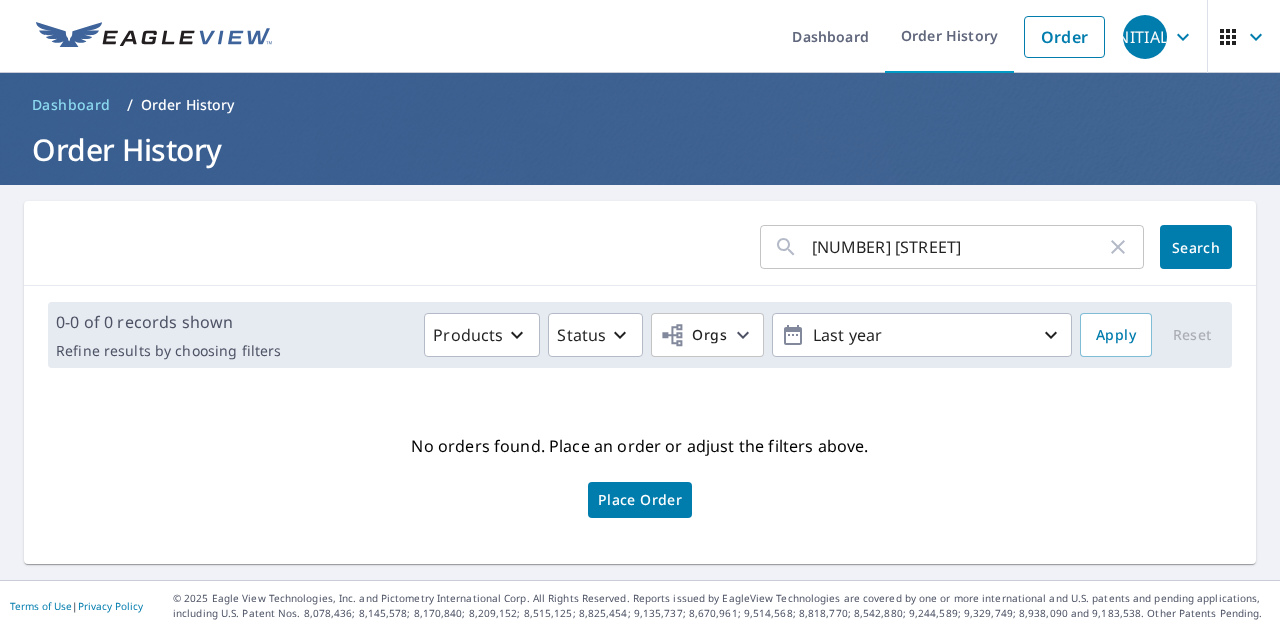 click 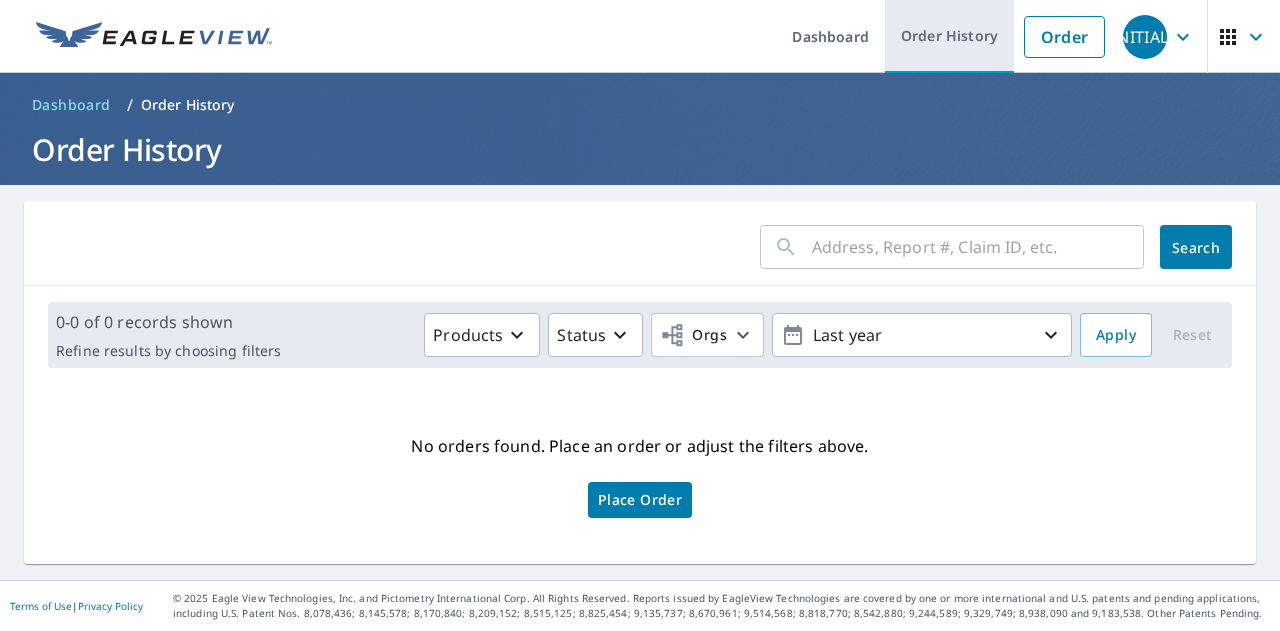 click on "Order History" at bounding box center [949, 36] 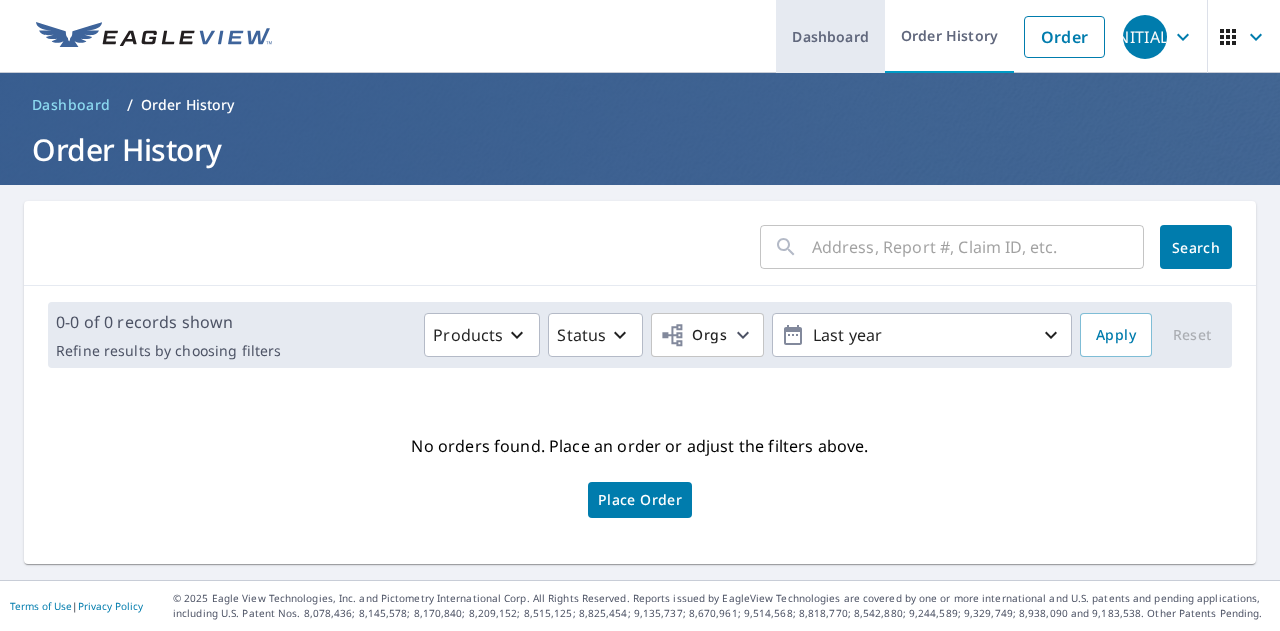 click on "Dashboard" at bounding box center [830, 36] 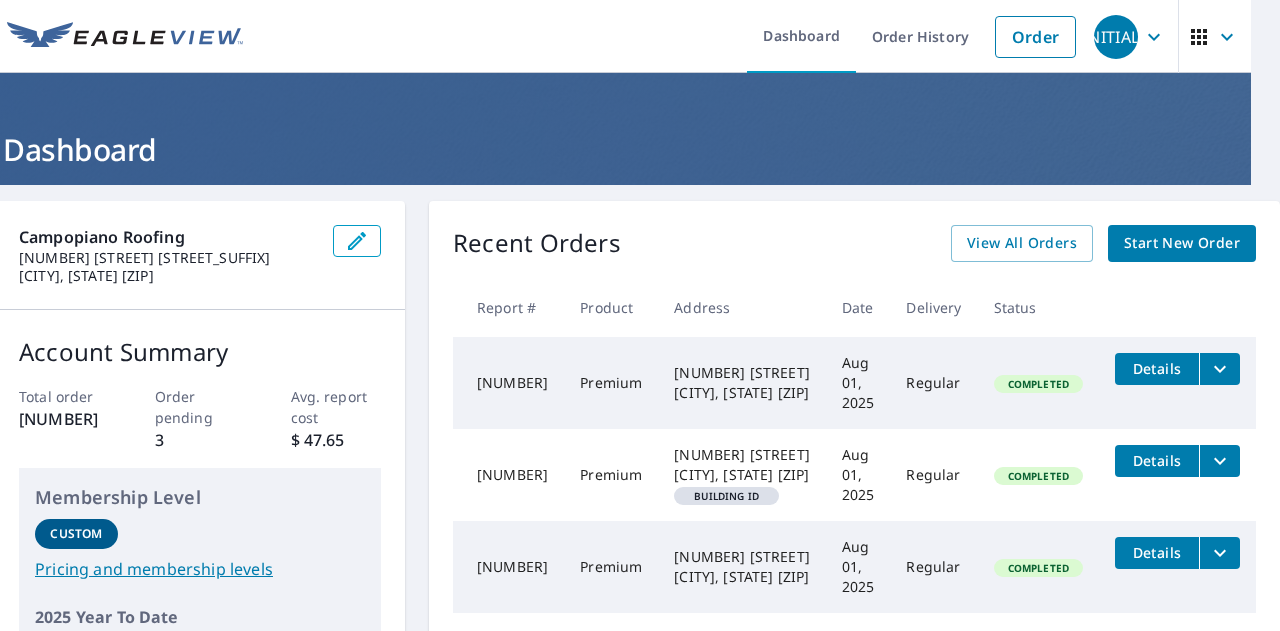 scroll, scrollTop: 0, scrollLeft: 65, axis: horizontal 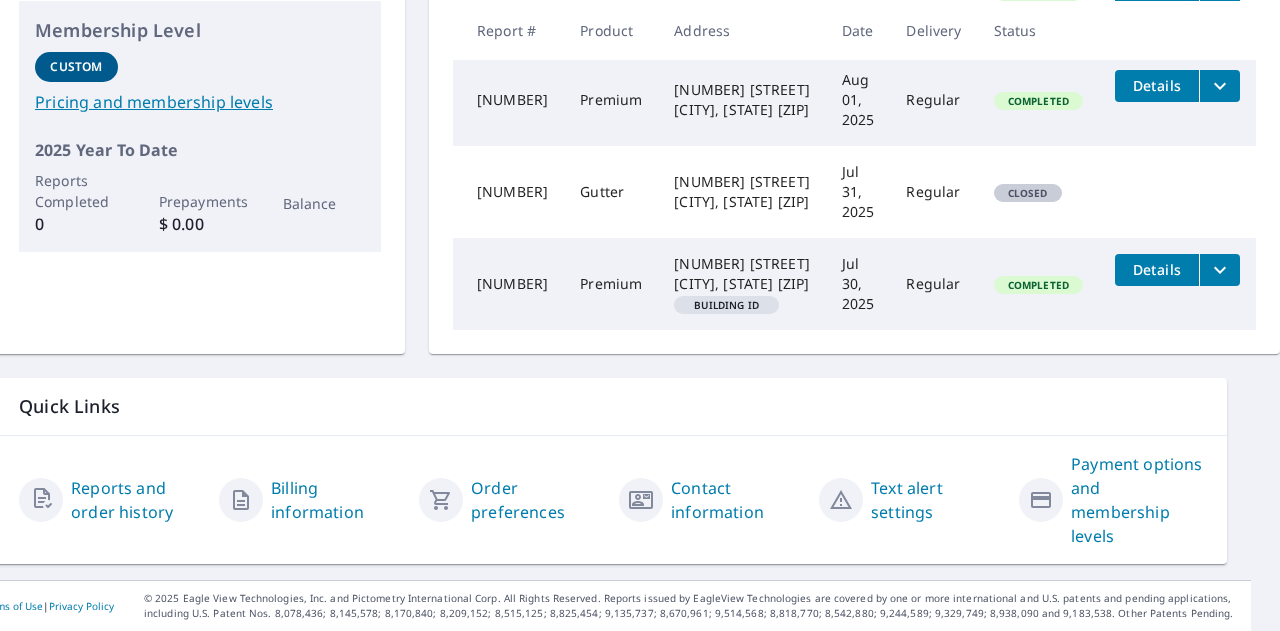 click on "Reports and order history" at bounding box center [137, 500] 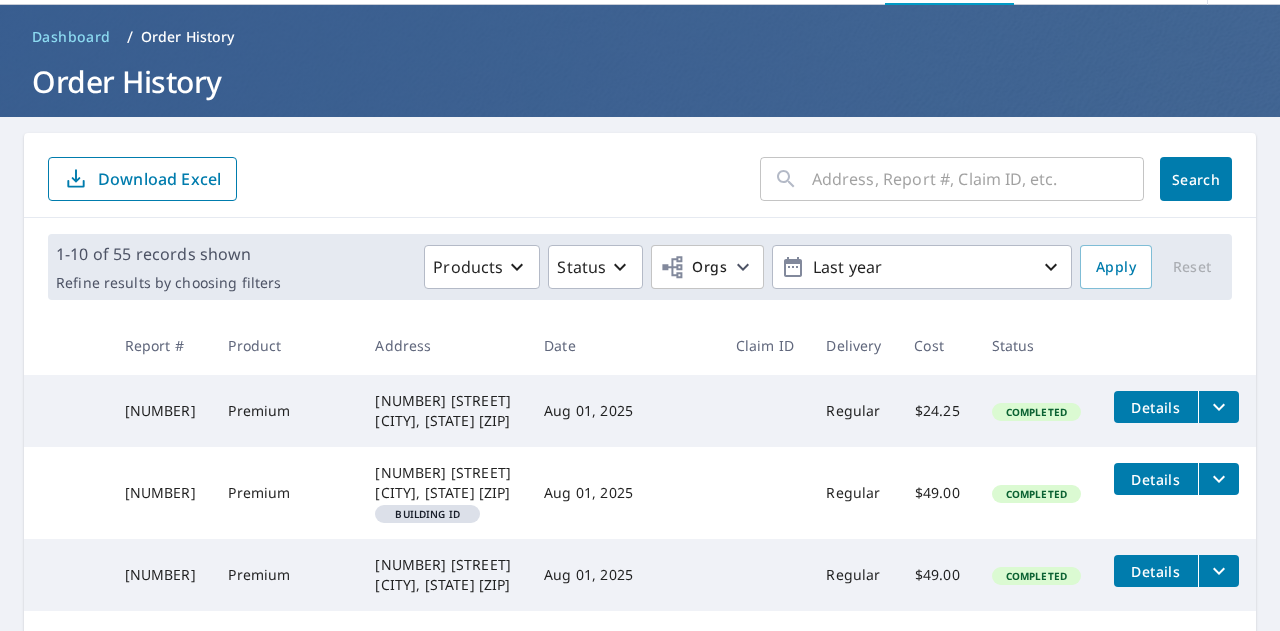 scroll, scrollTop: 28, scrollLeft: 0, axis: vertical 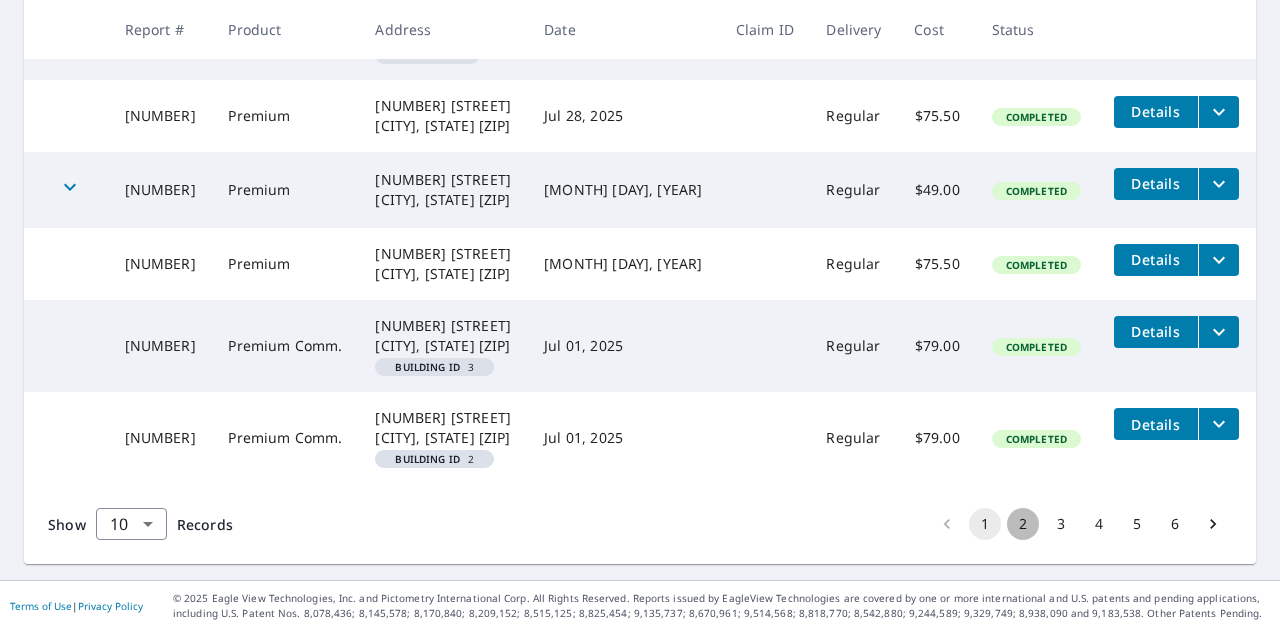 click on "2" at bounding box center [1023, 524] 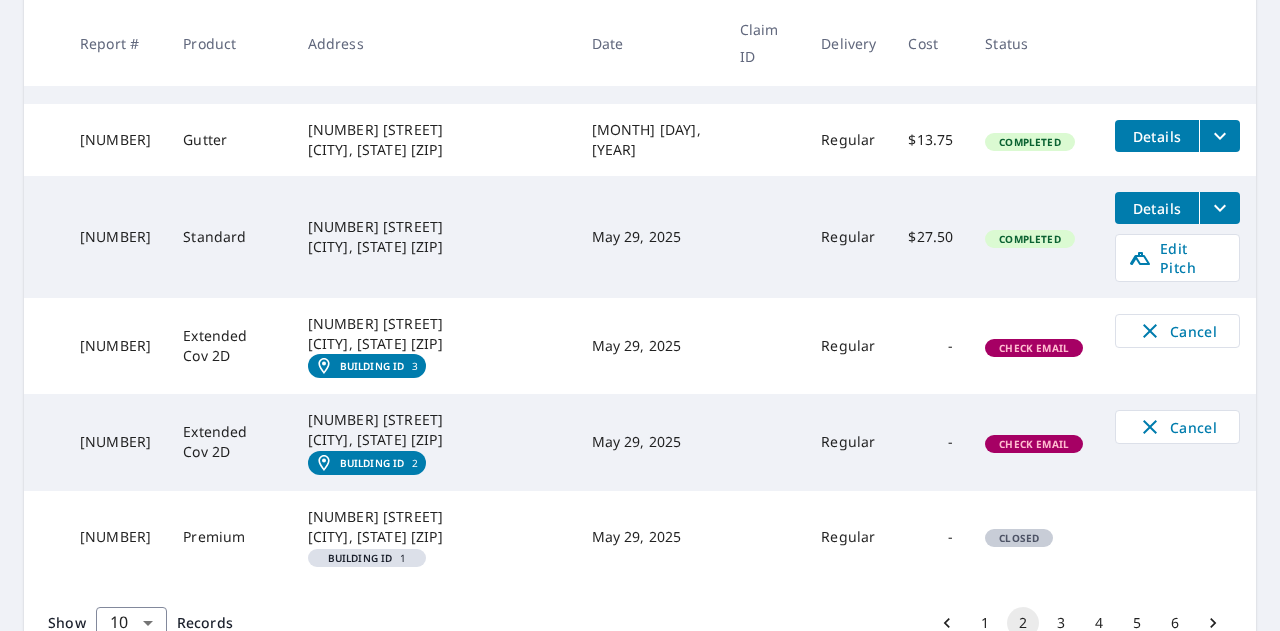scroll, scrollTop: 802, scrollLeft: 0, axis: vertical 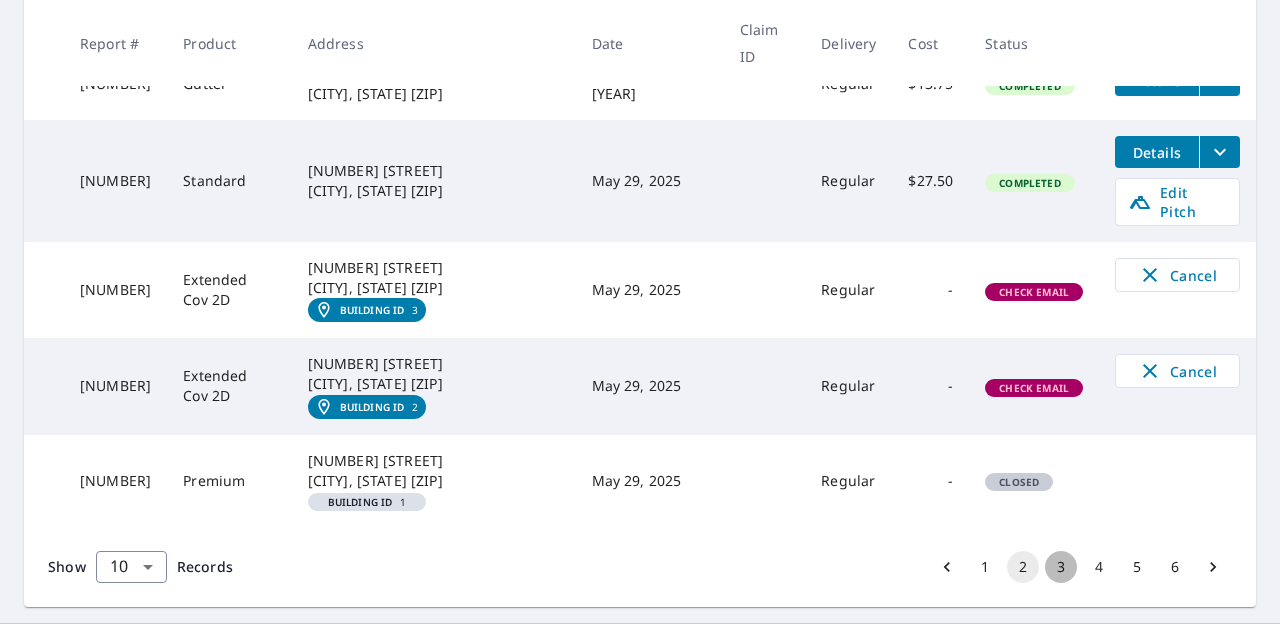 click on "3" at bounding box center [1061, 567] 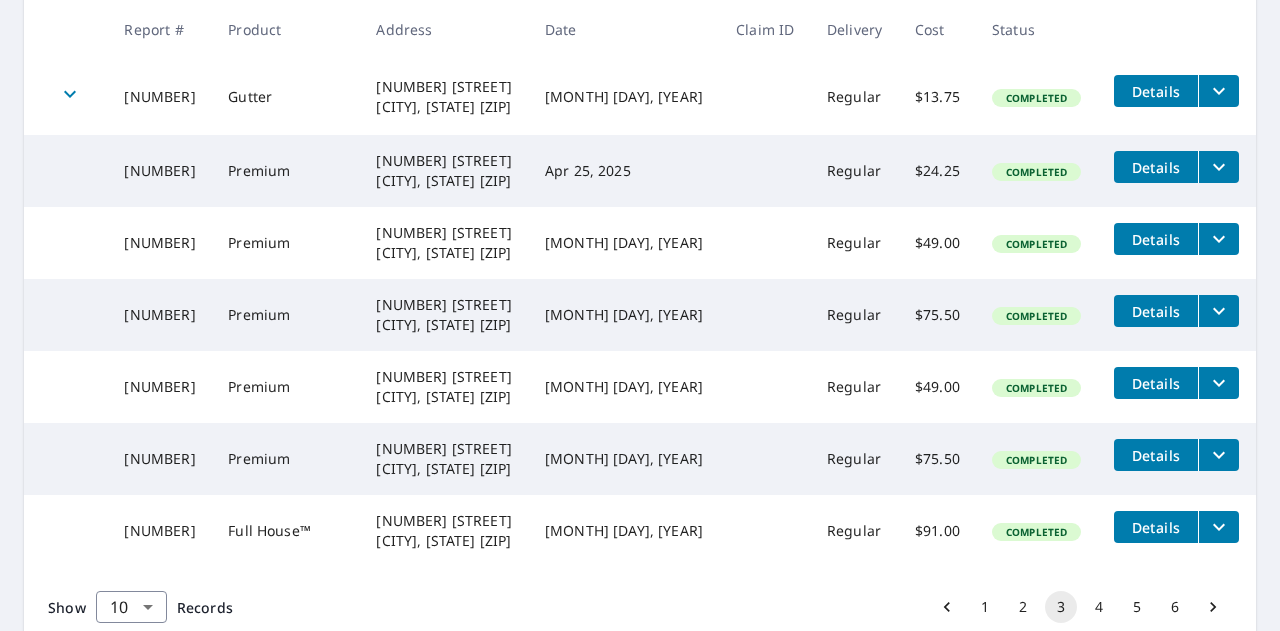 scroll, scrollTop: 682, scrollLeft: 0, axis: vertical 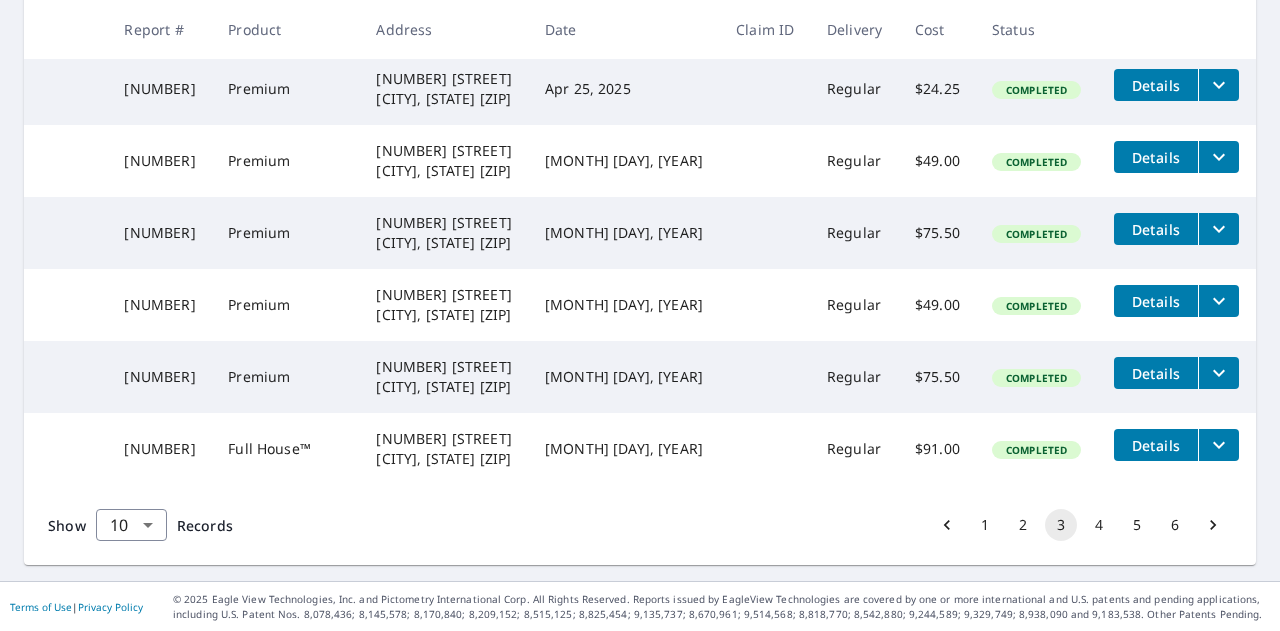 click on "4" at bounding box center (1099, 525) 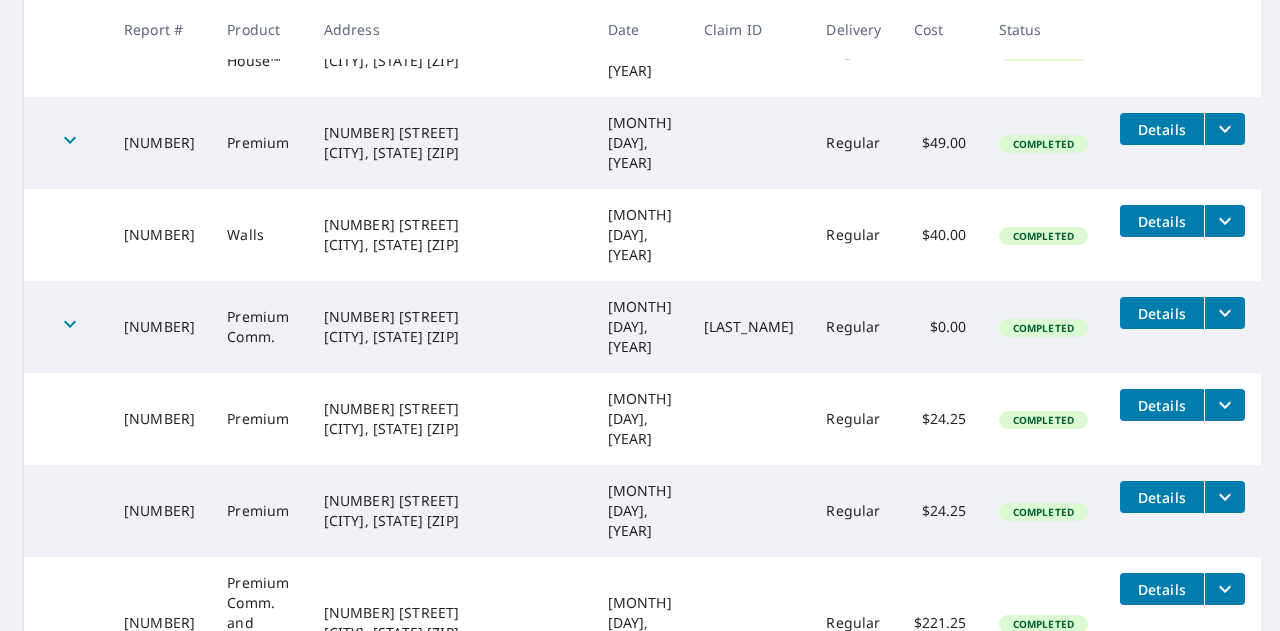 scroll, scrollTop: 784, scrollLeft: 0, axis: vertical 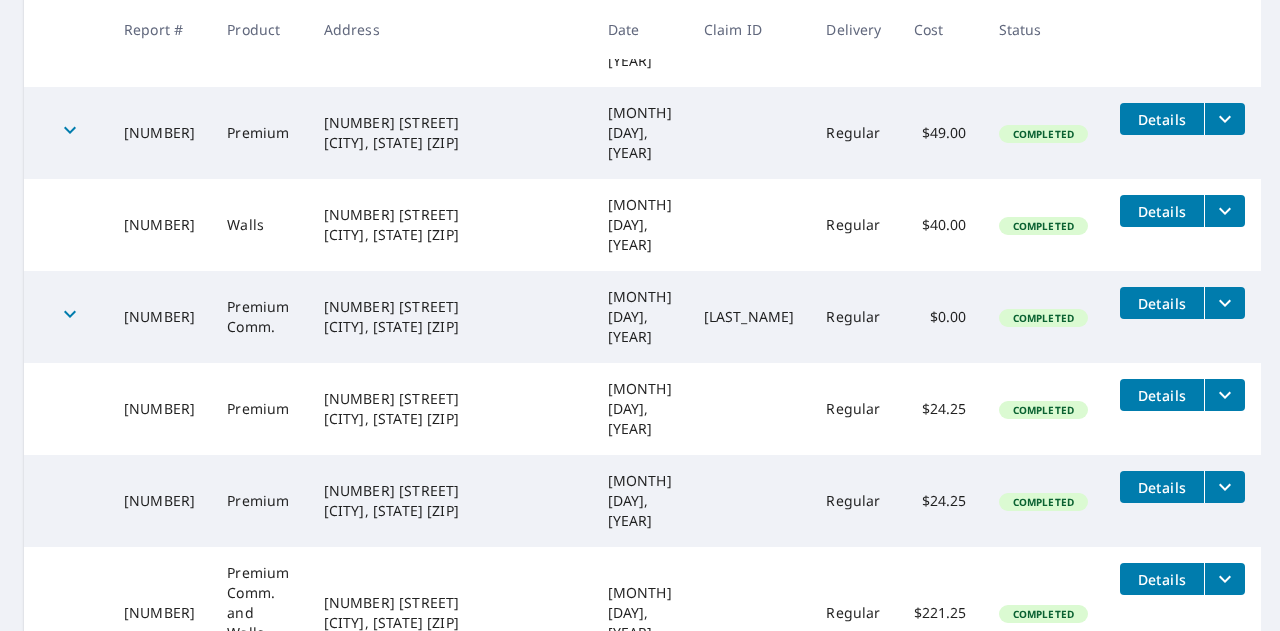 click on "5" at bounding box center (1137, 719) 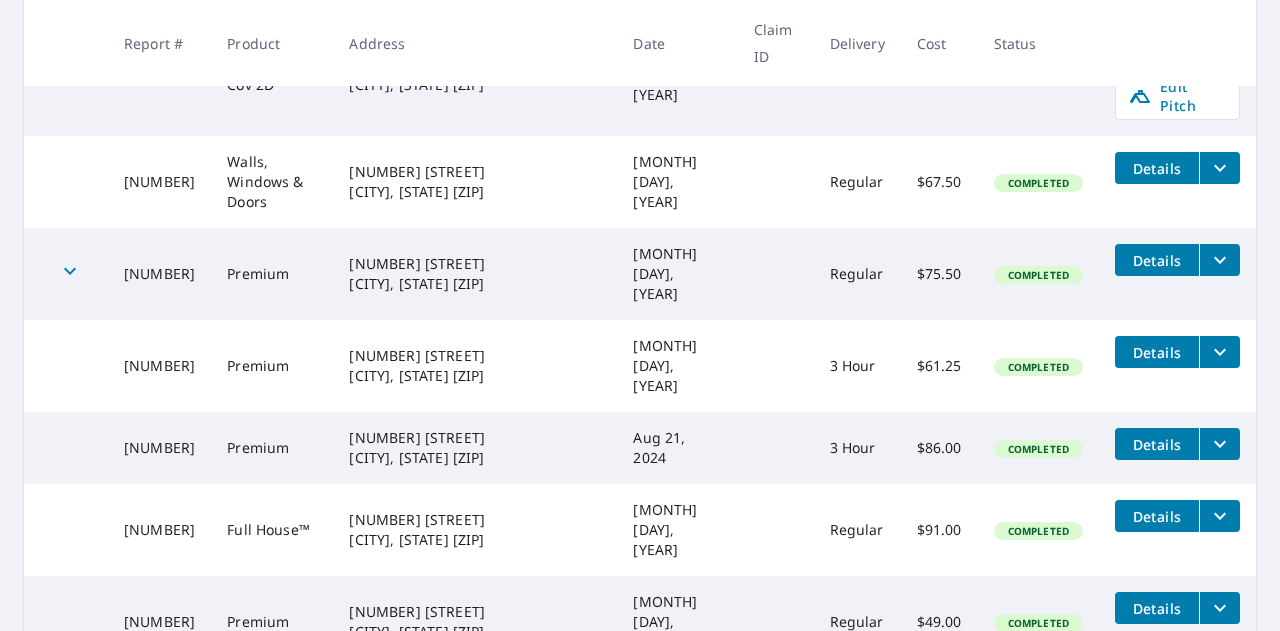 scroll, scrollTop: 744, scrollLeft: 0, axis: vertical 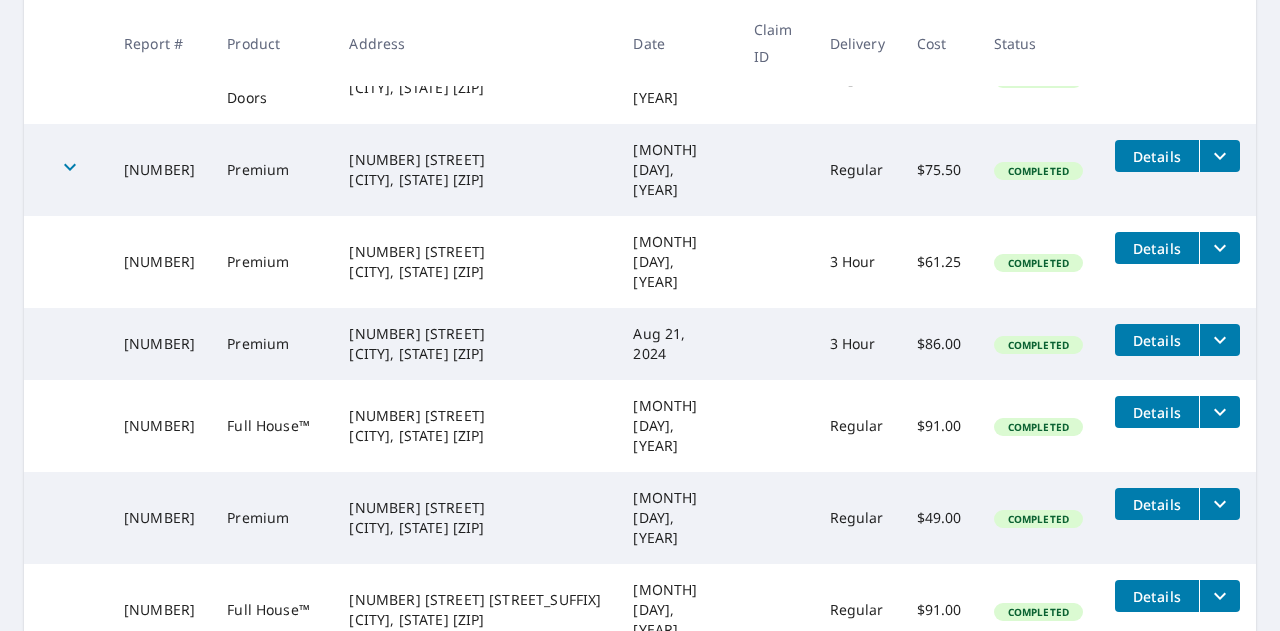 click on "6" at bounding box center [1175, 696] 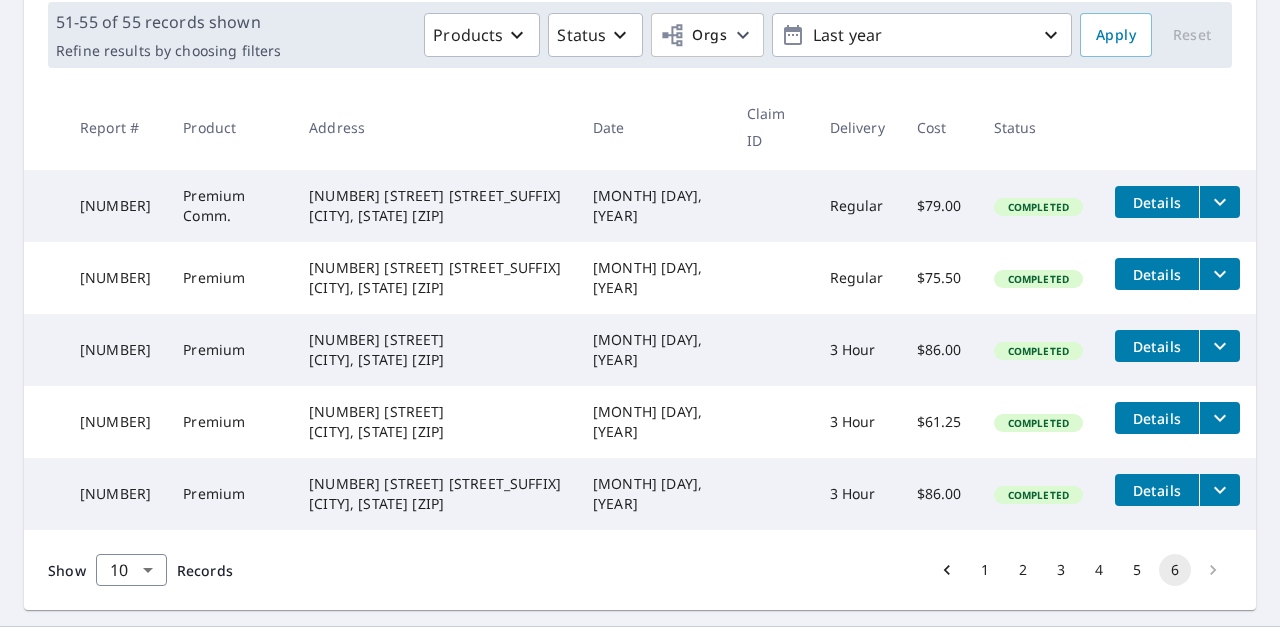 scroll, scrollTop: 318, scrollLeft: 0, axis: vertical 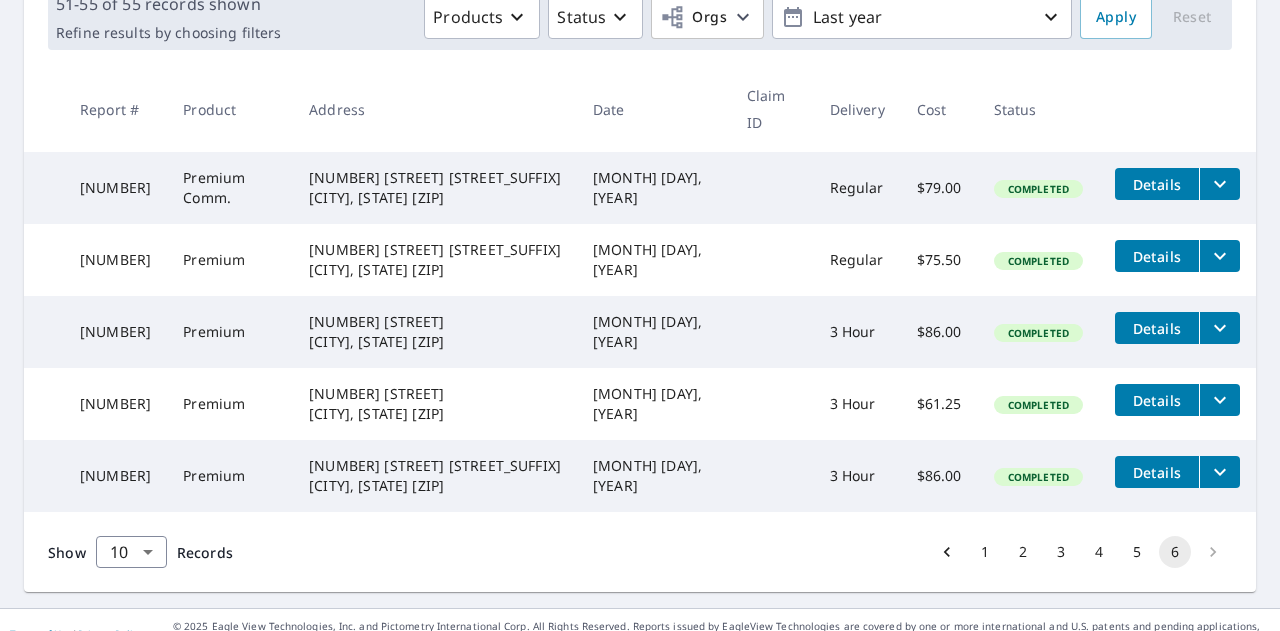 click at bounding box center [1213, 552] 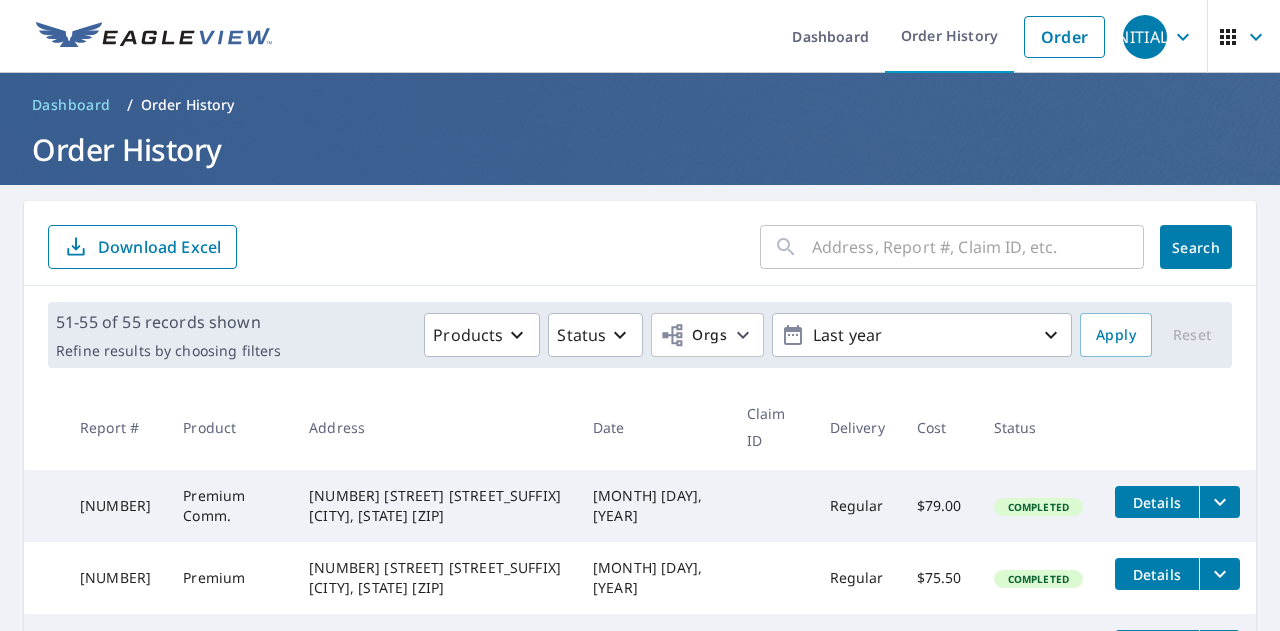 click at bounding box center (978, 247) 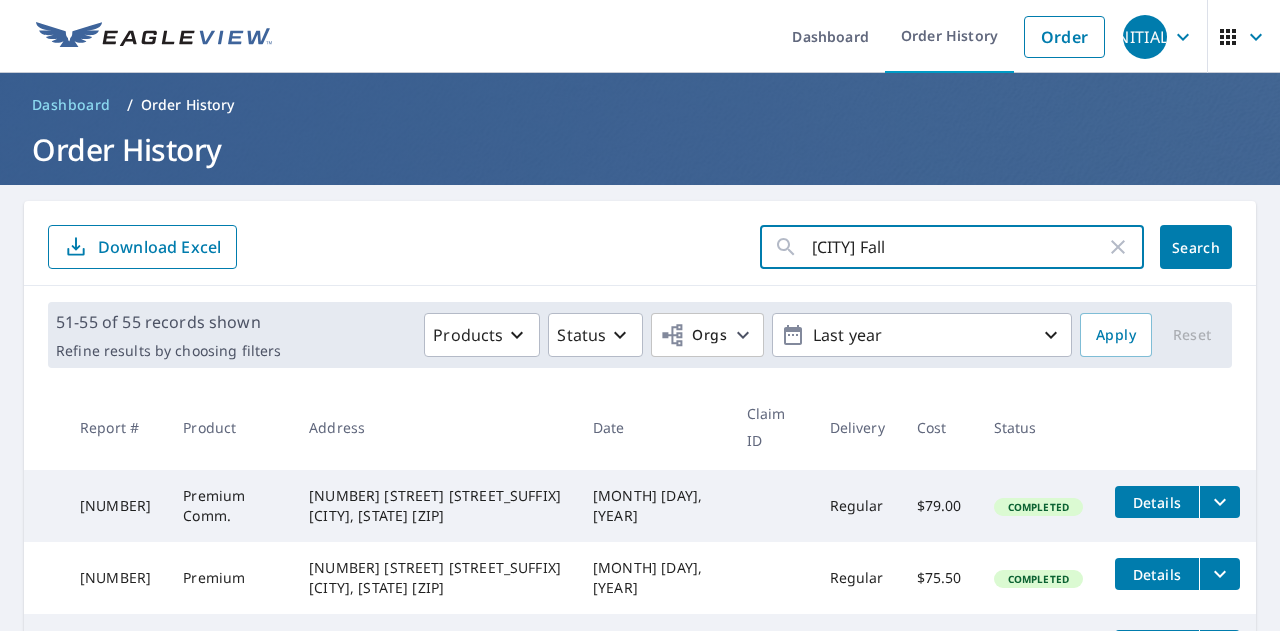 type on "[CITY]" 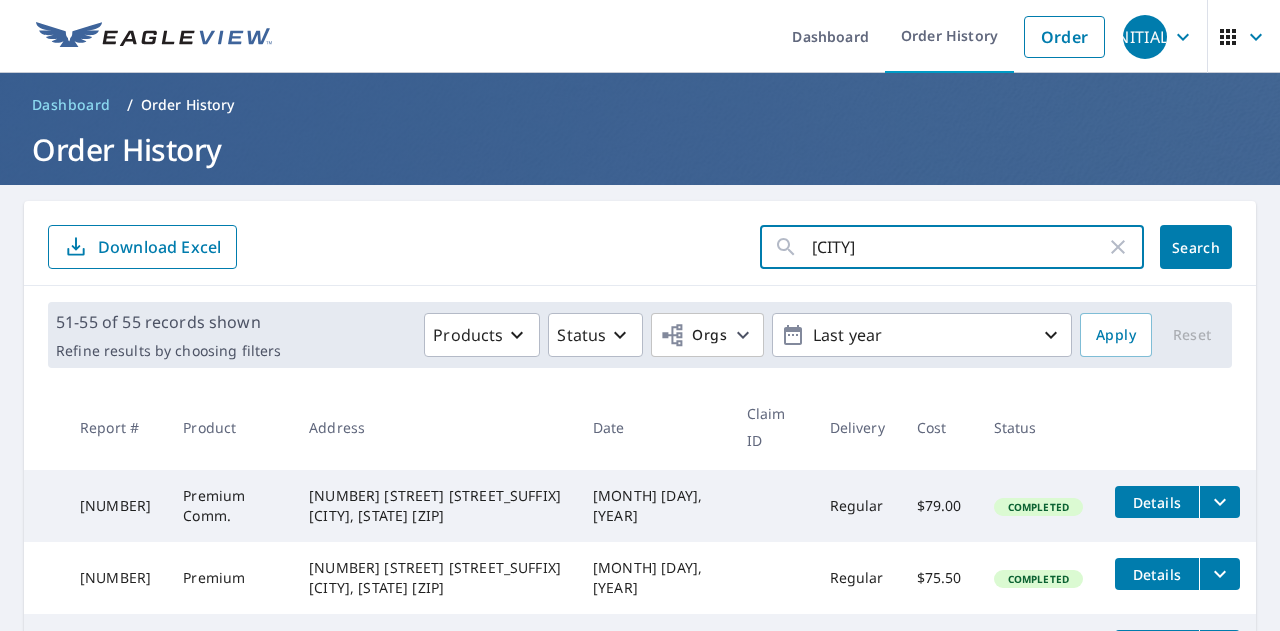 click on "Search" 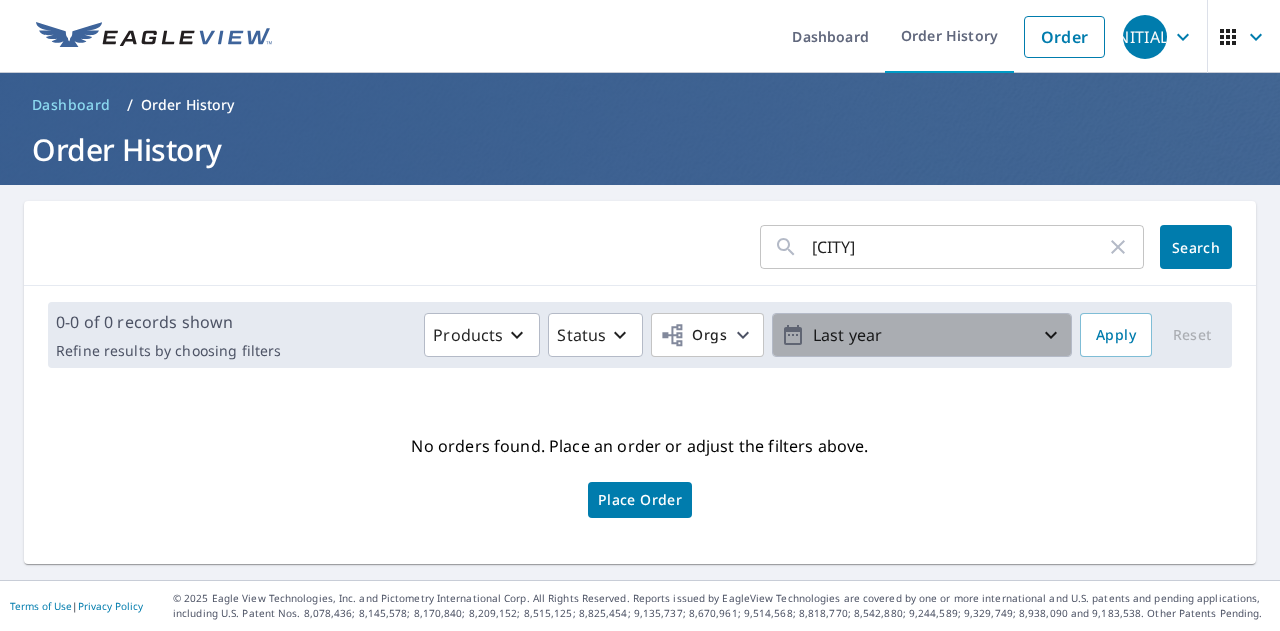 click on "Last year" at bounding box center (922, 335) 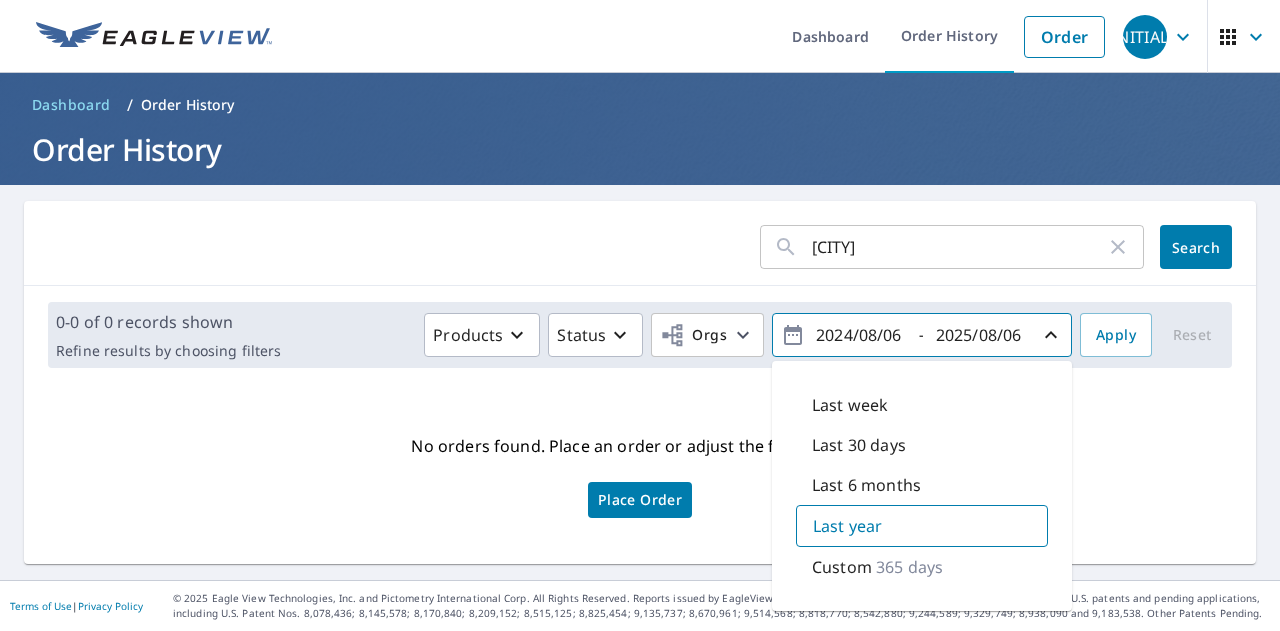 click on "No orders found. Place an order or adjust the filters above. Place Order" at bounding box center [640, 474] 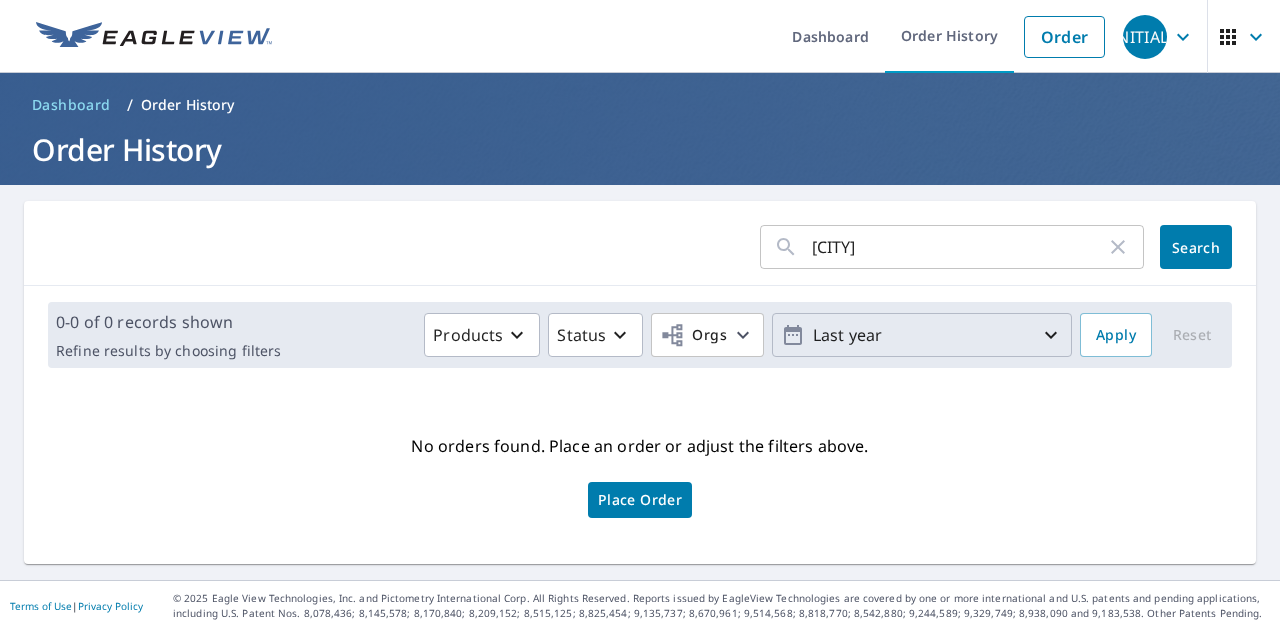 click on "[CITY]" at bounding box center (959, 247) 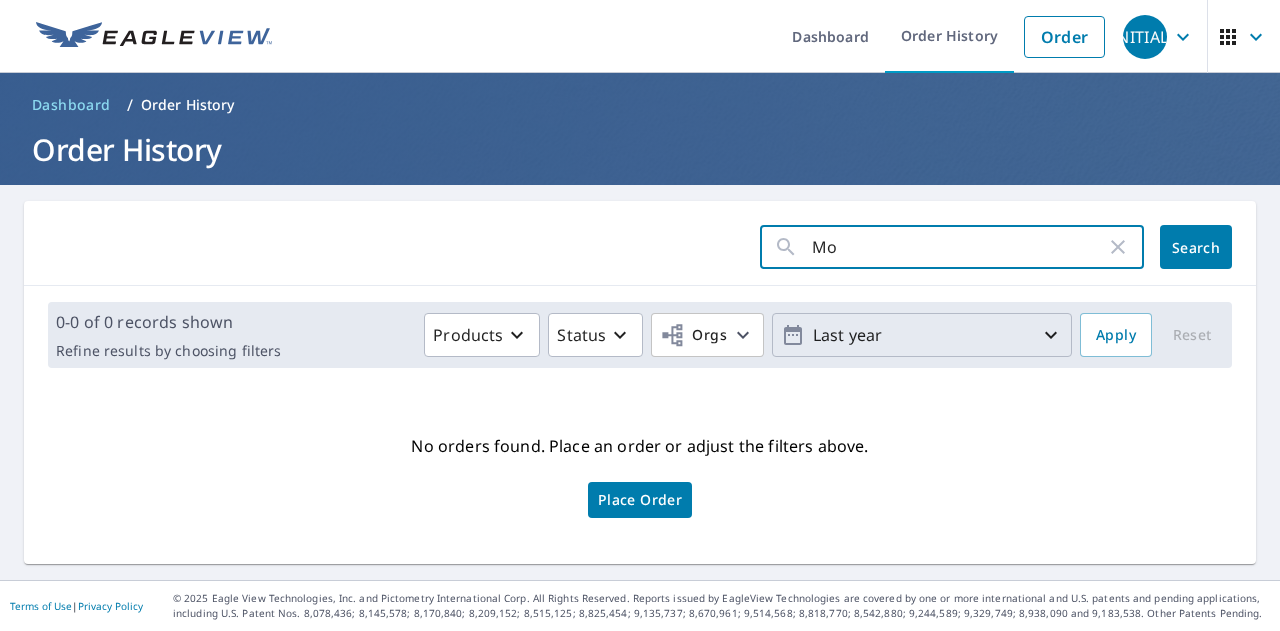 type on "M" 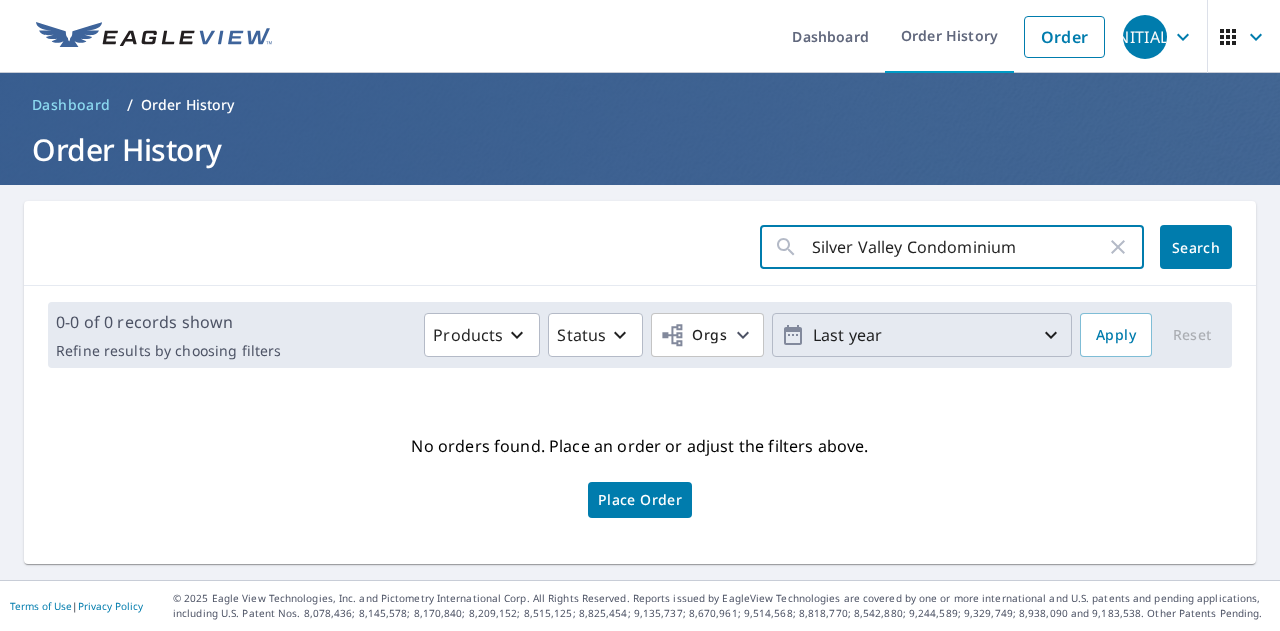 type on "Silver Valley Condominiums" 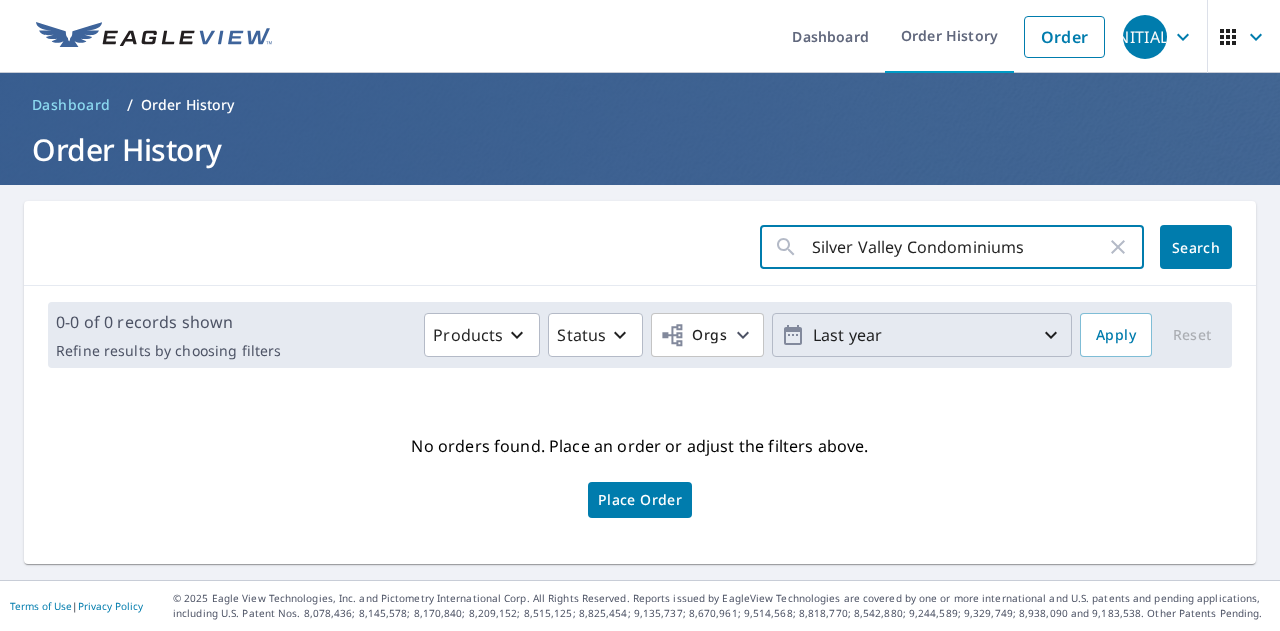 click on "Search" 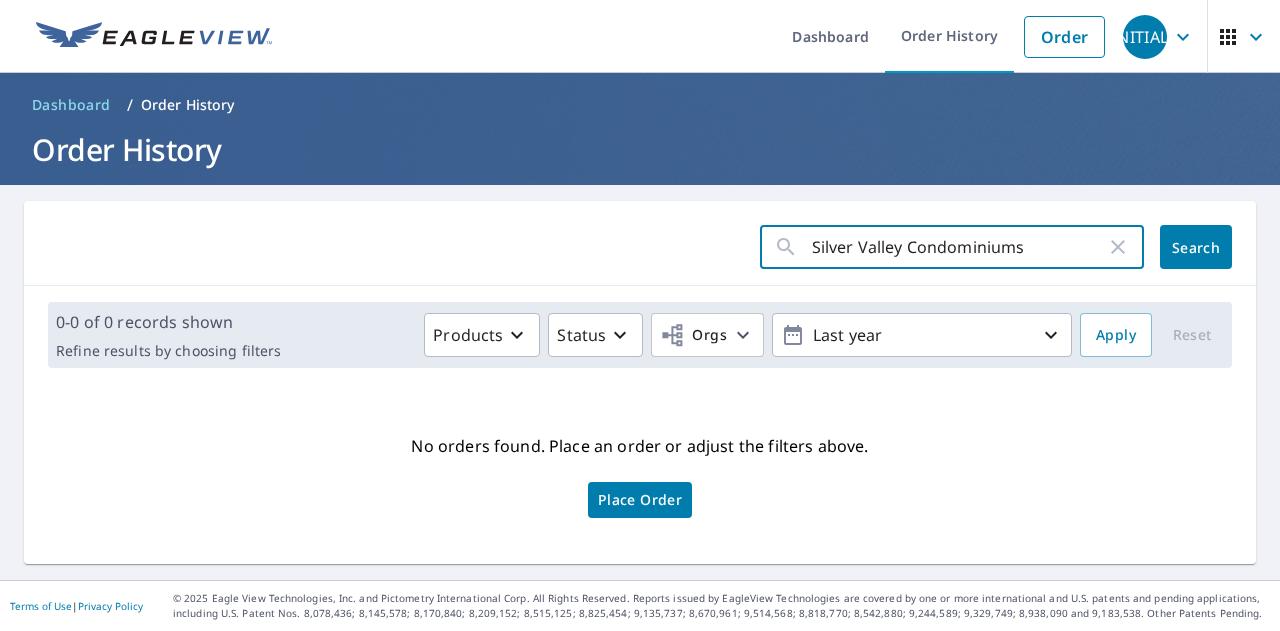 click on "Silver Valley Condominiums" at bounding box center [959, 247] 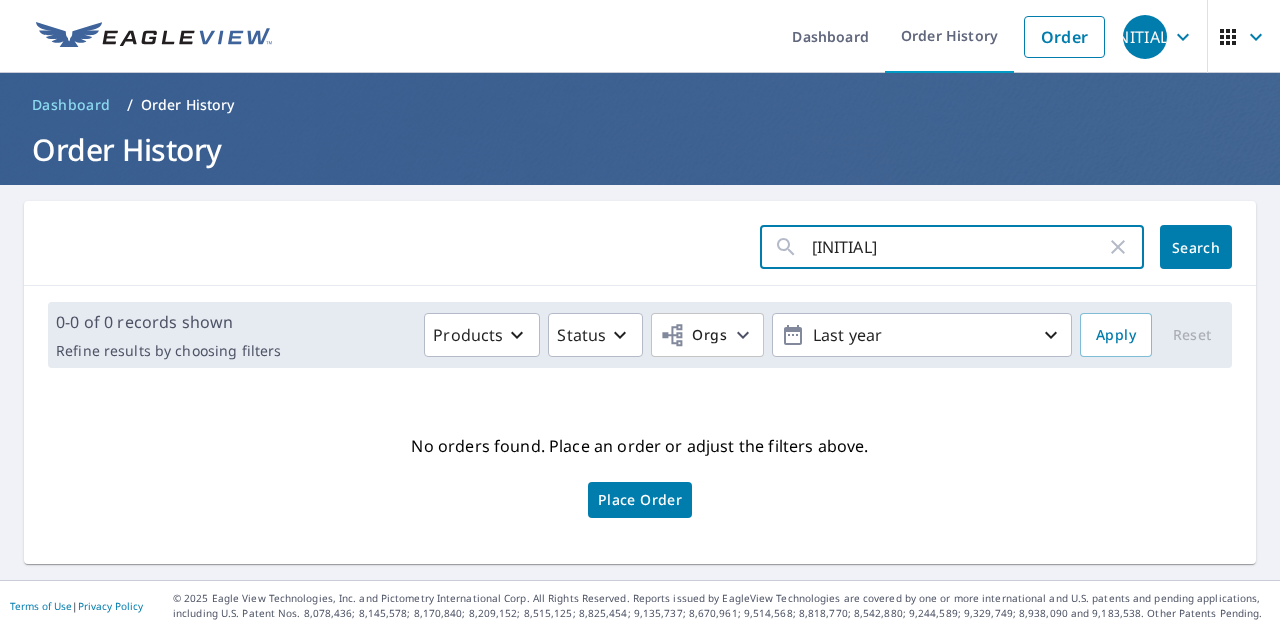 type on "S" 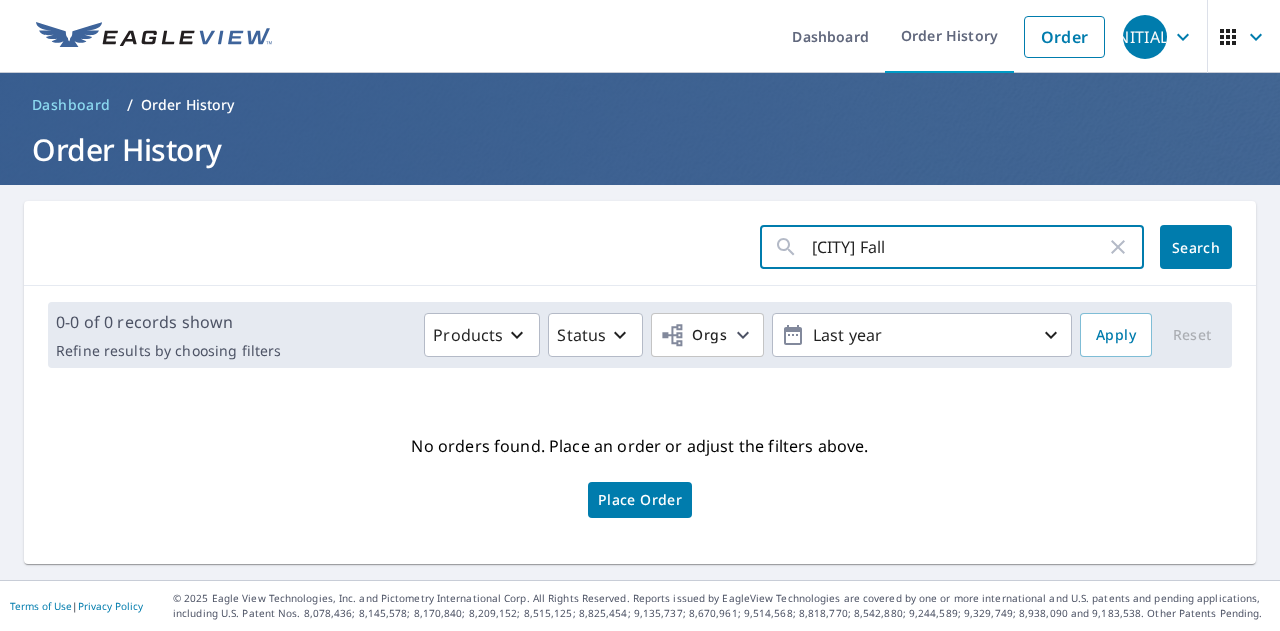 type on "[CITY]" 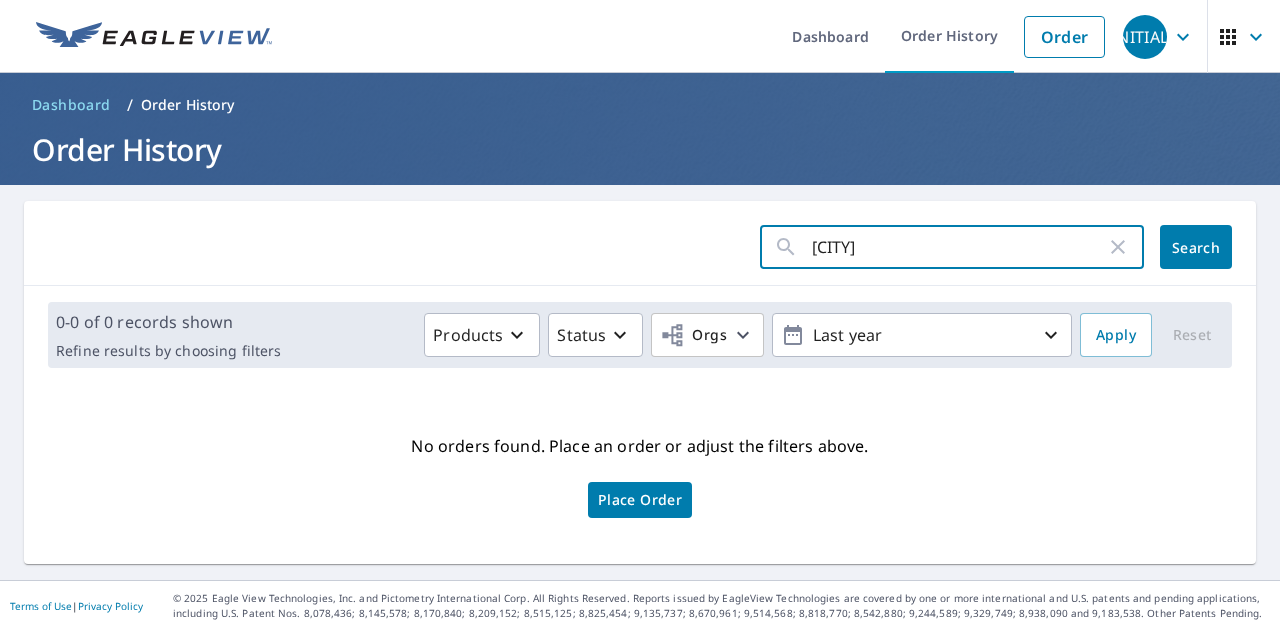 click on "Search" 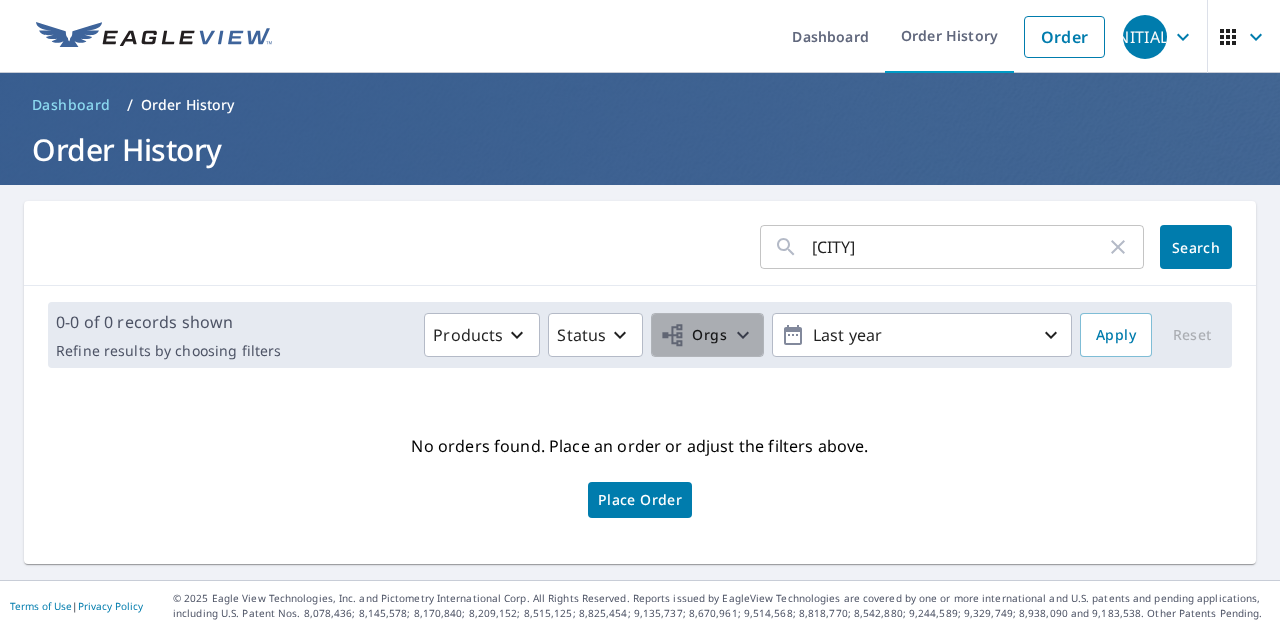 click on "Orgs" at bounding box center [693, 335] 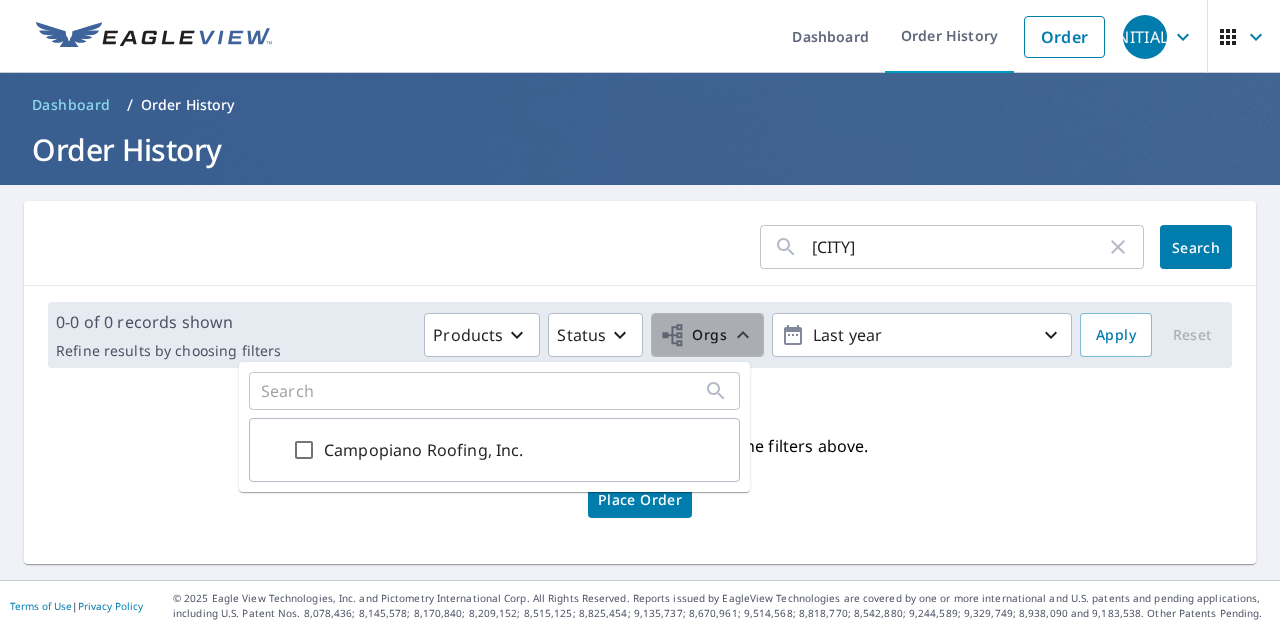 click on "Orgs" at bounding box center [693, 335] 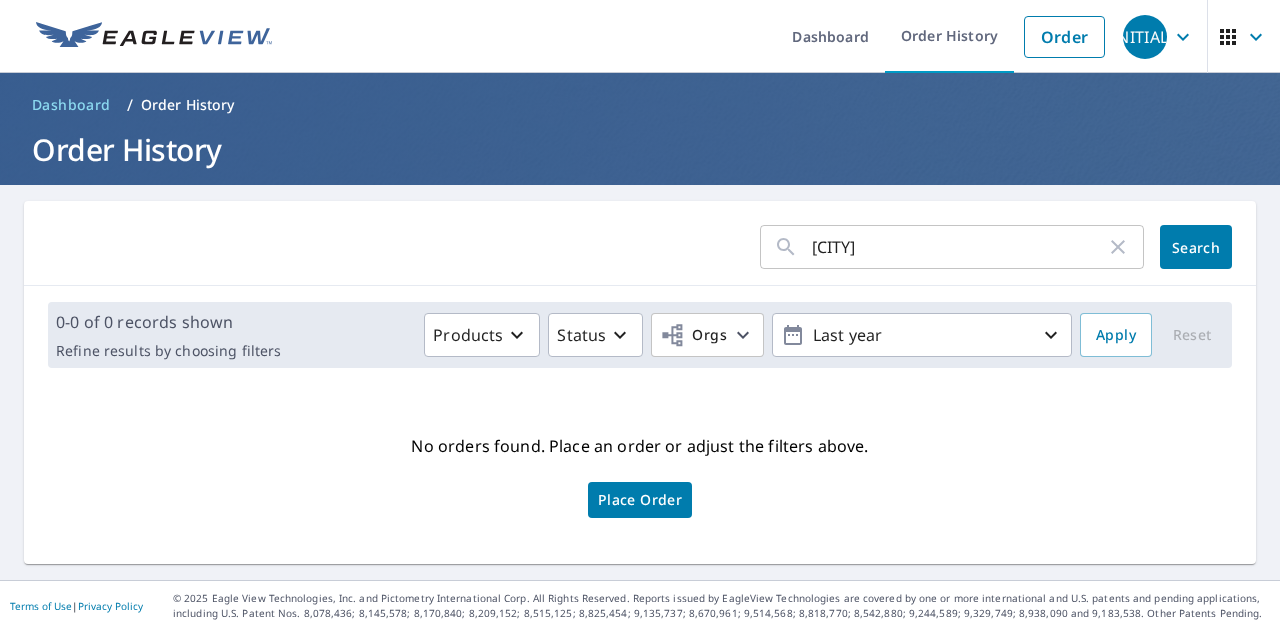 click on "[CITY]" at bounding box center [959, 247] 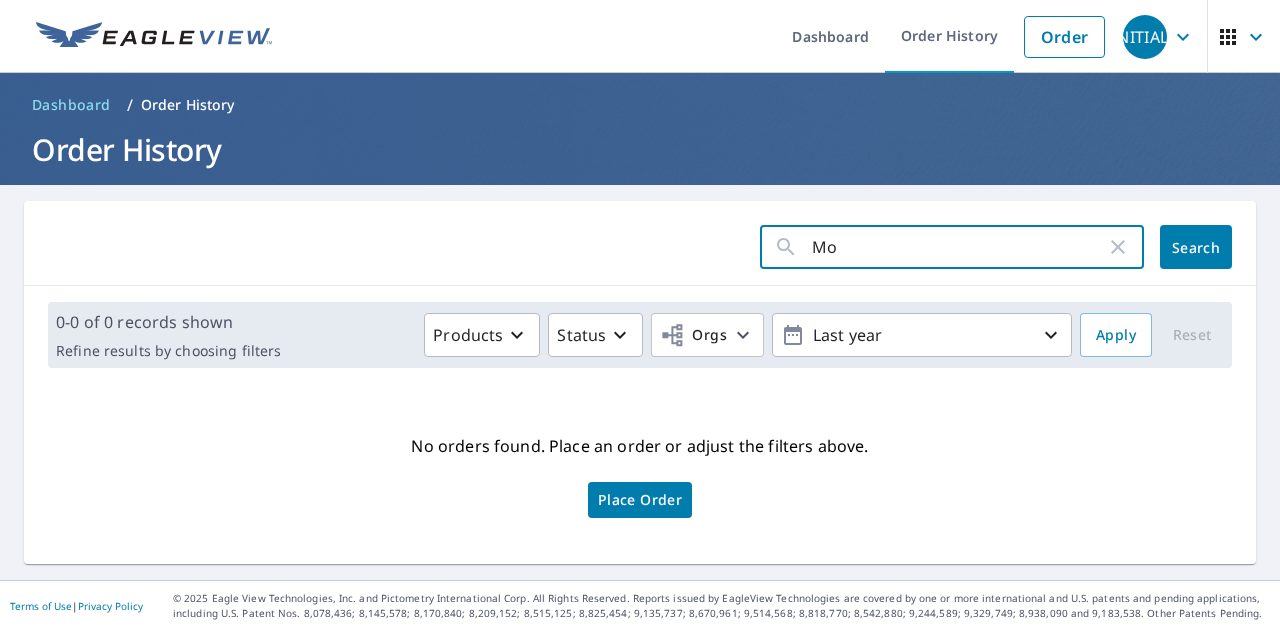 type on "M" 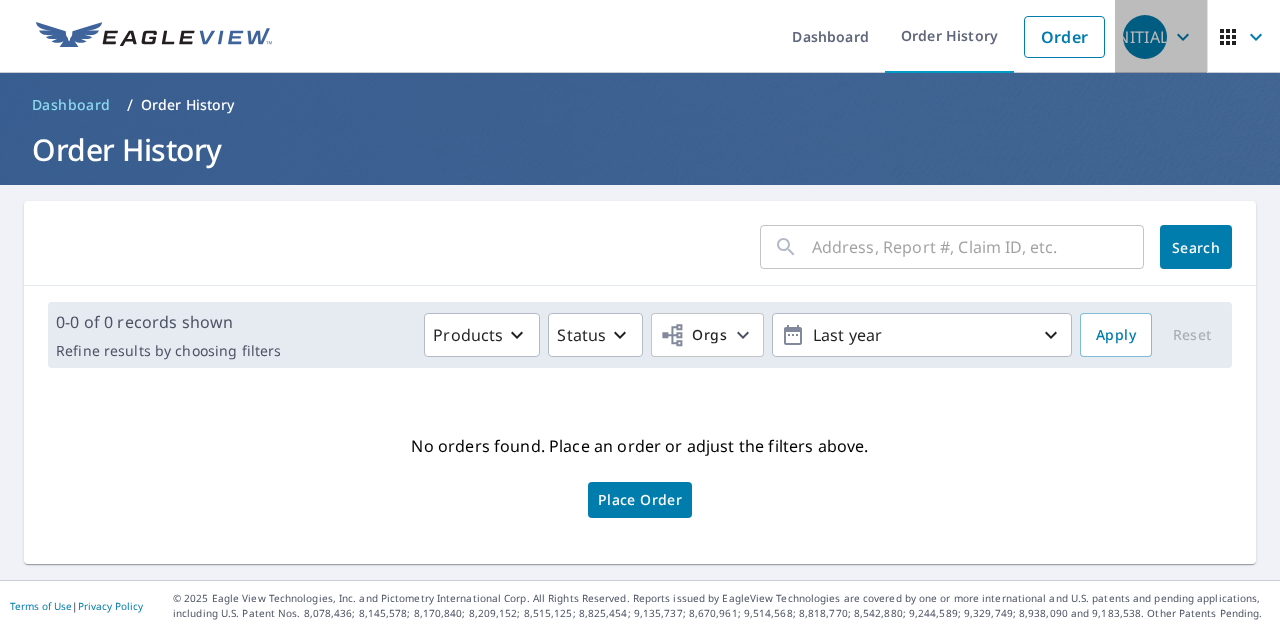 click 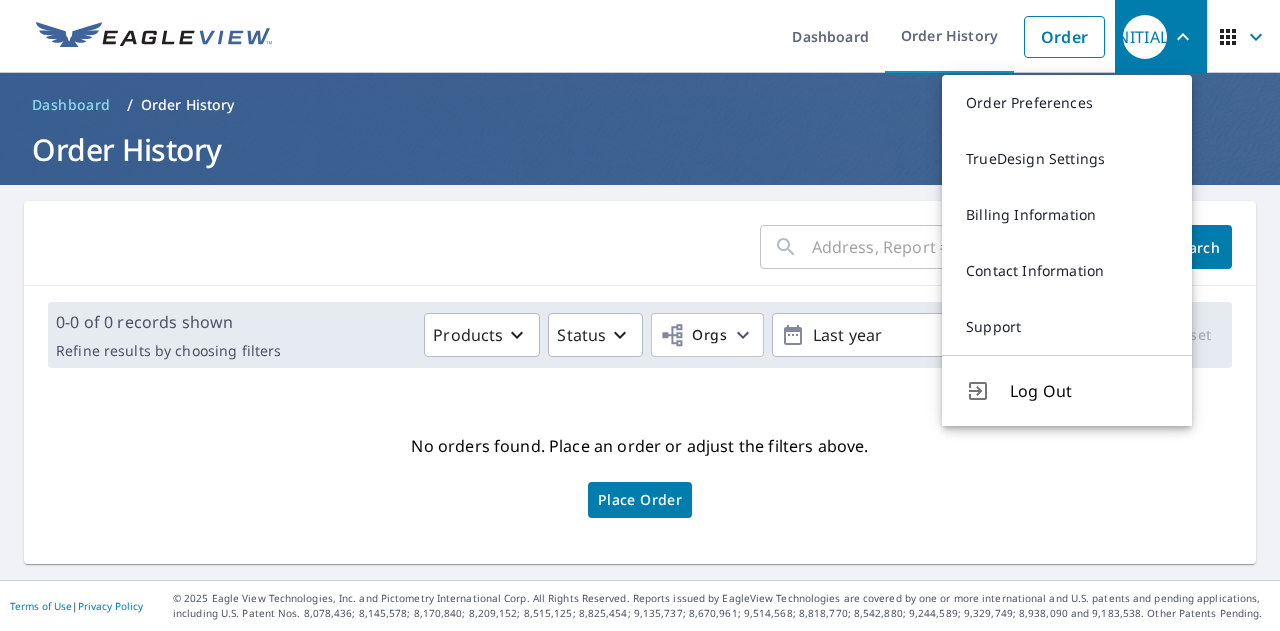 click on "Dashboard Order History Order" at bounding box center [699, 36] 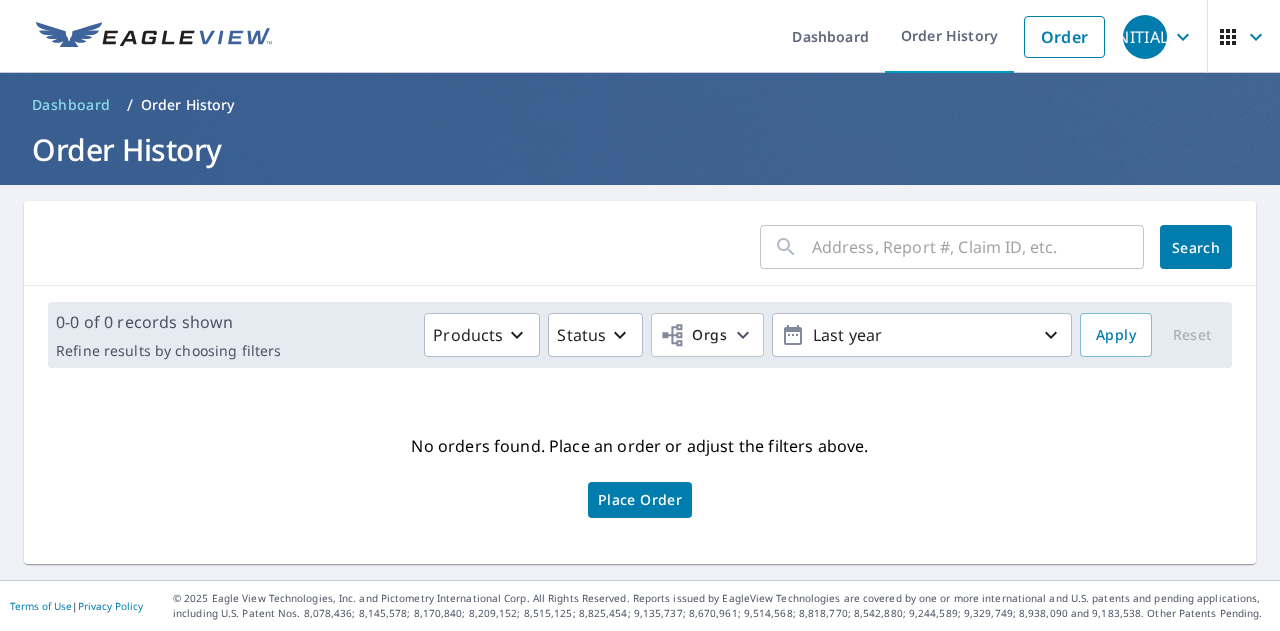 click at bounding box center [978, 247] 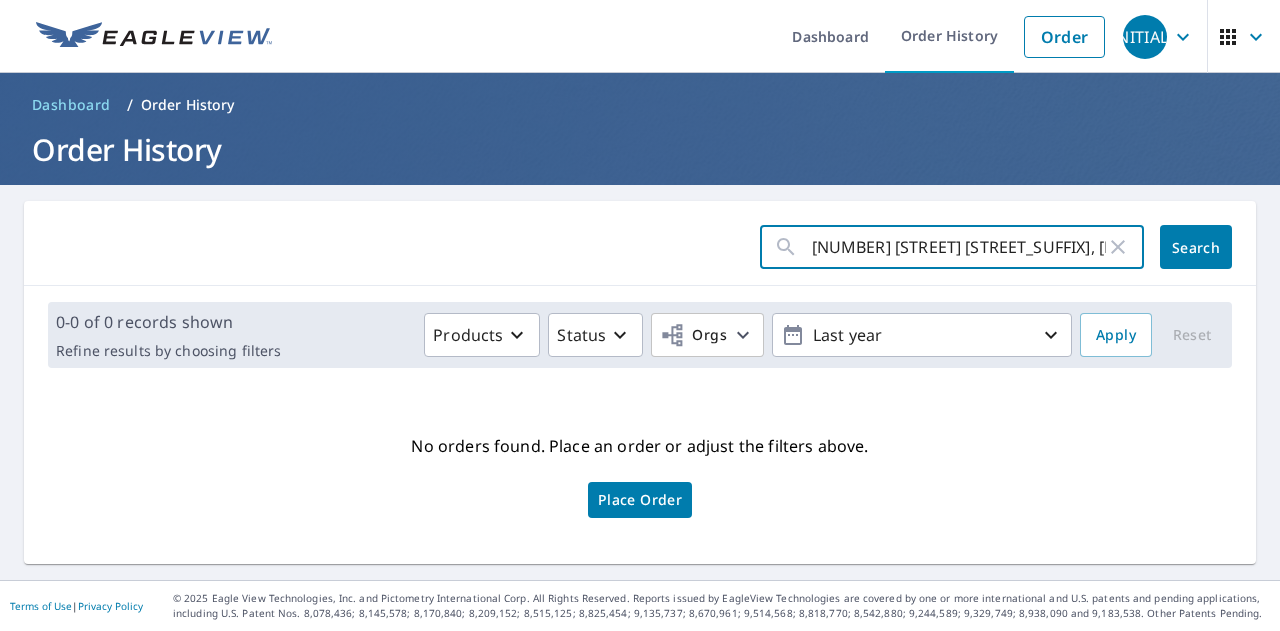 type on "[NUMBER] [STREET] [STREET_SUFFIX], [LAST_NAME] [CITY]" 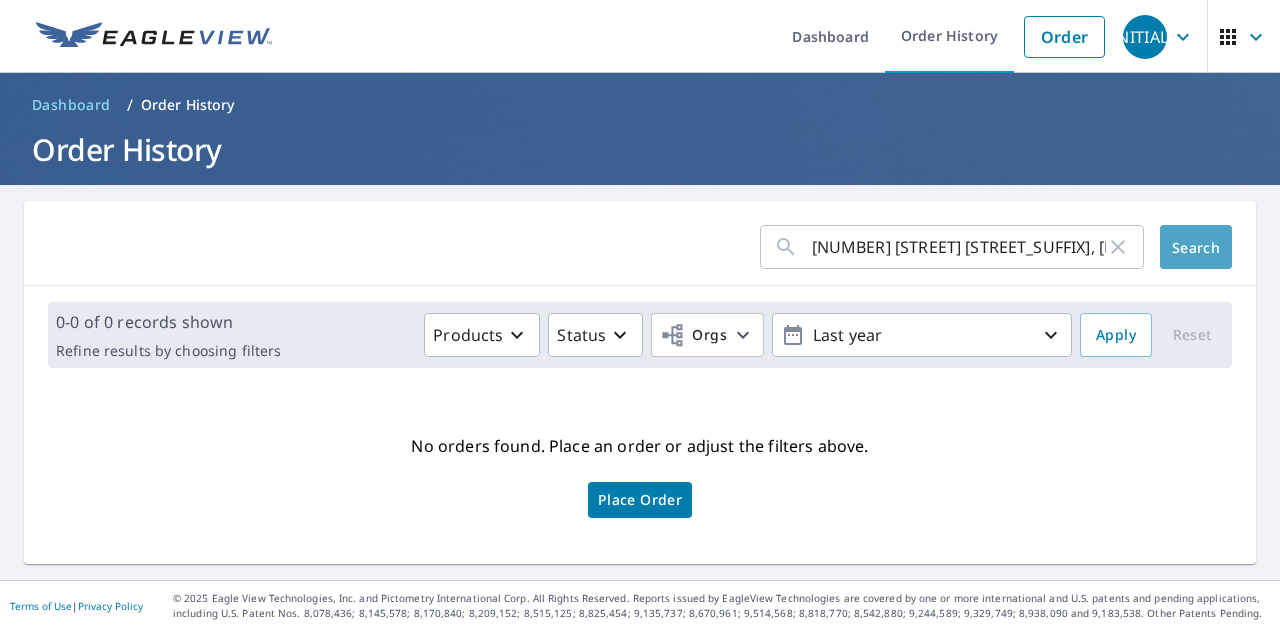 click on "Search" at bounding box center (1196, 247) 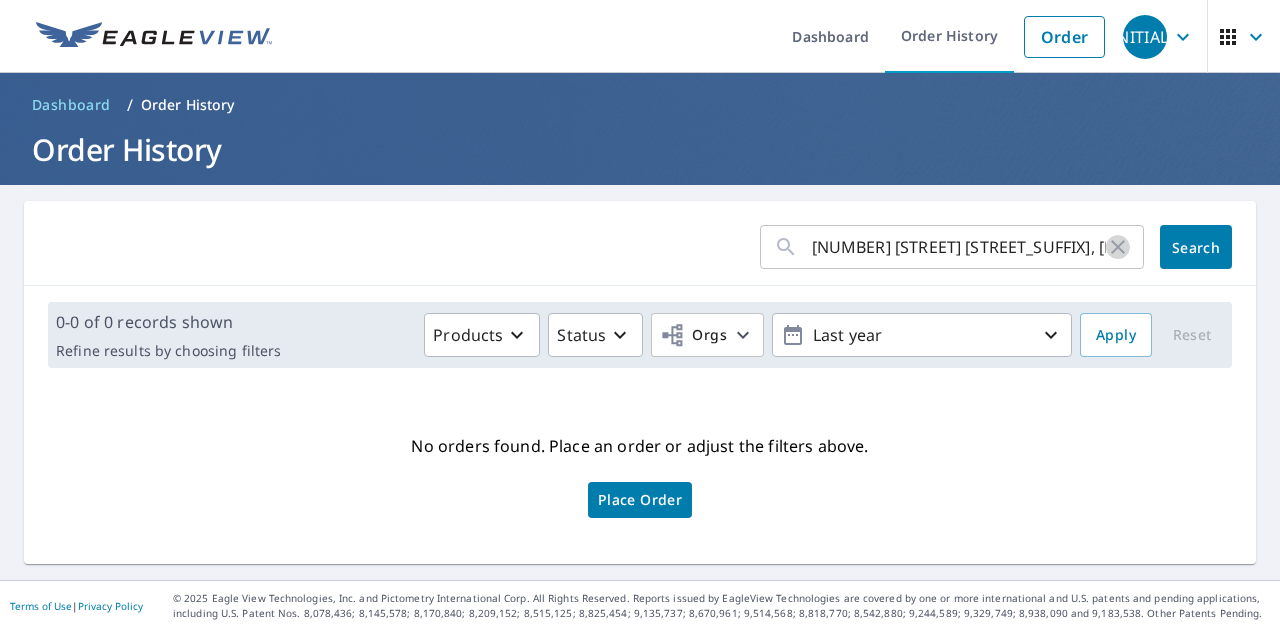 click 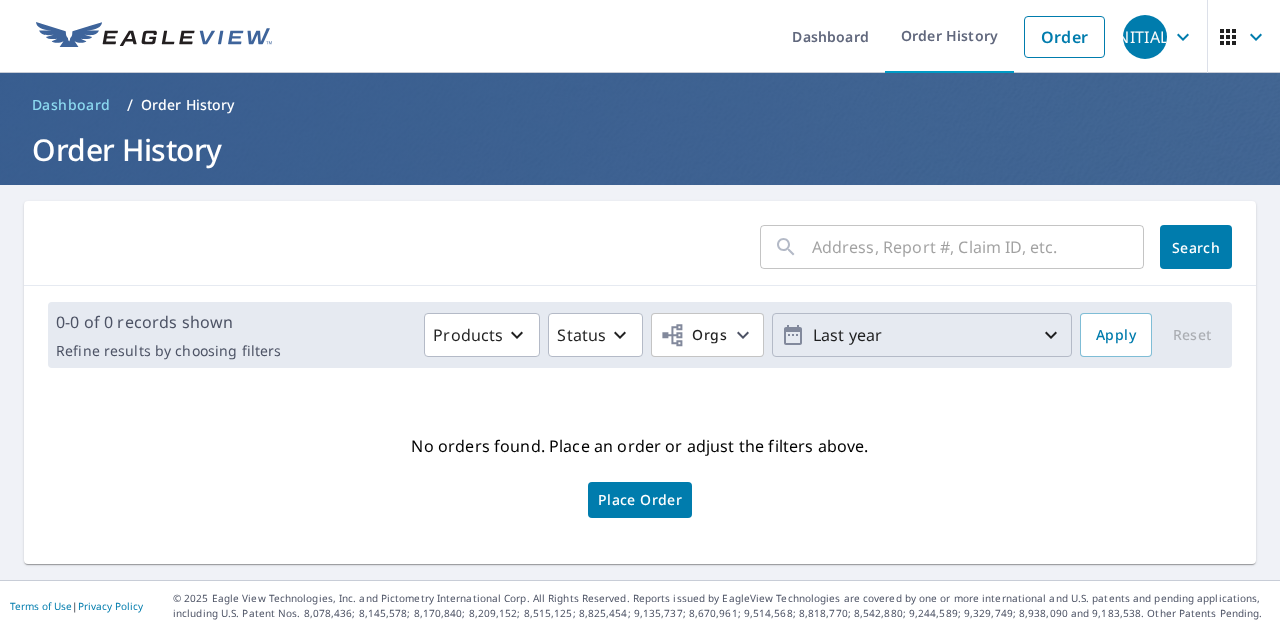 click on "Last year" at bounding box center [922, 335] 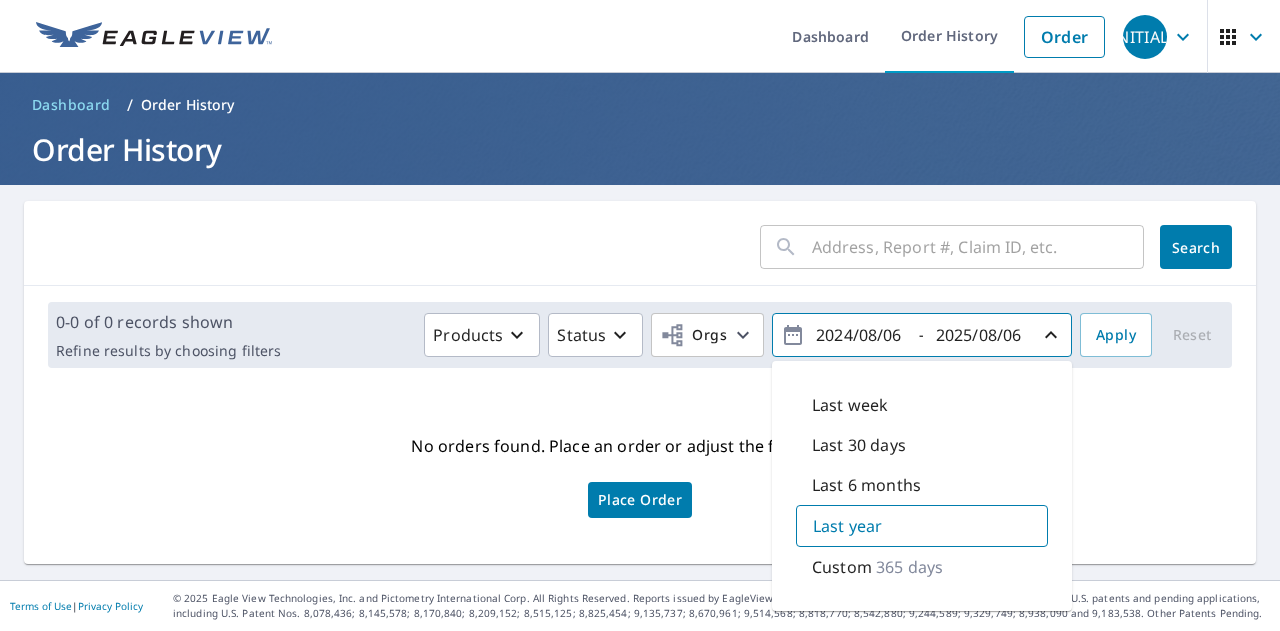 click on "365 days" at bounding box center [909, 567] 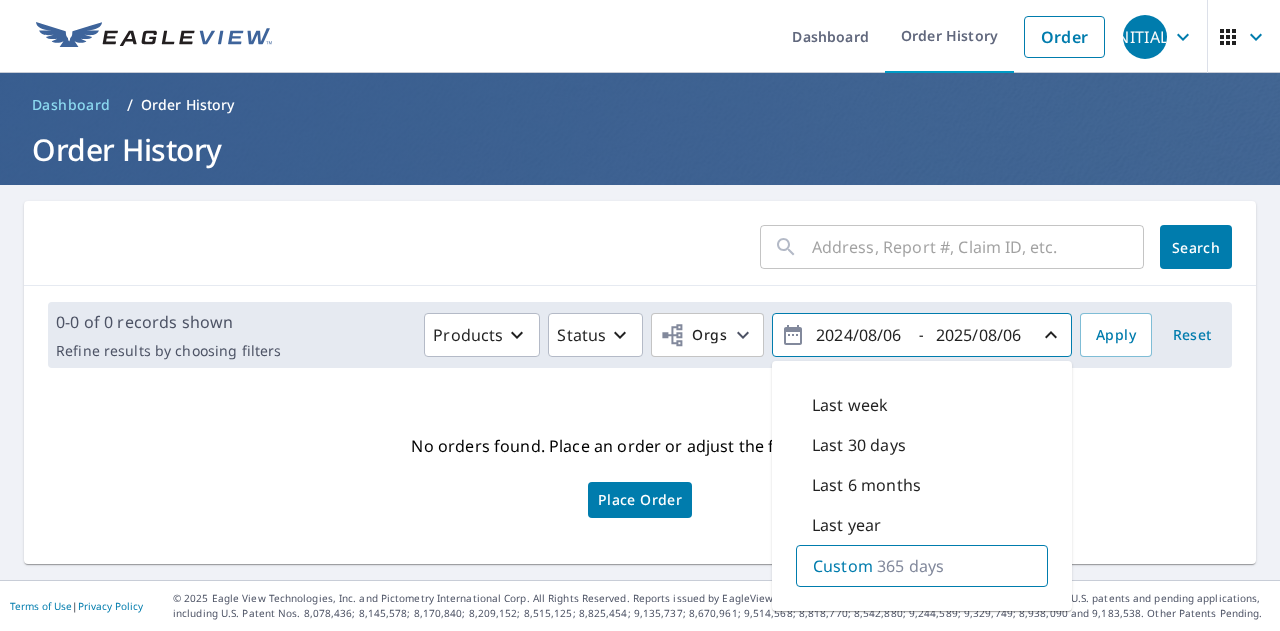 click on "365 days" at bounding box center (910, 566) 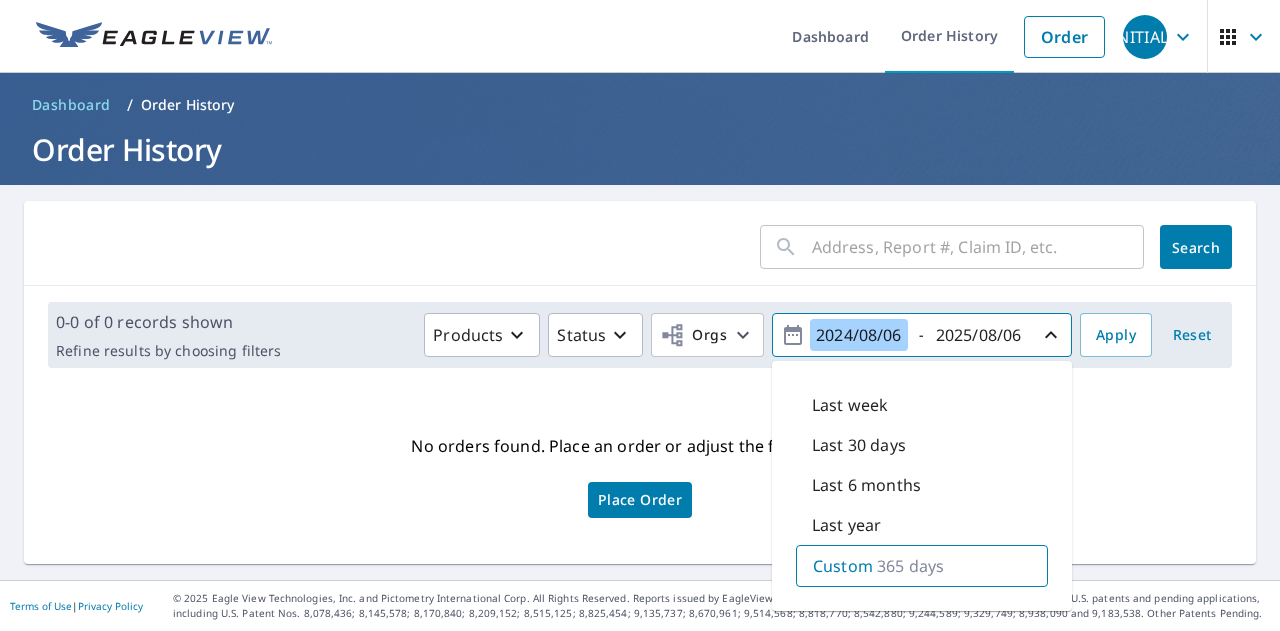click on "2024/08/06" at bounding box center (859, 335) 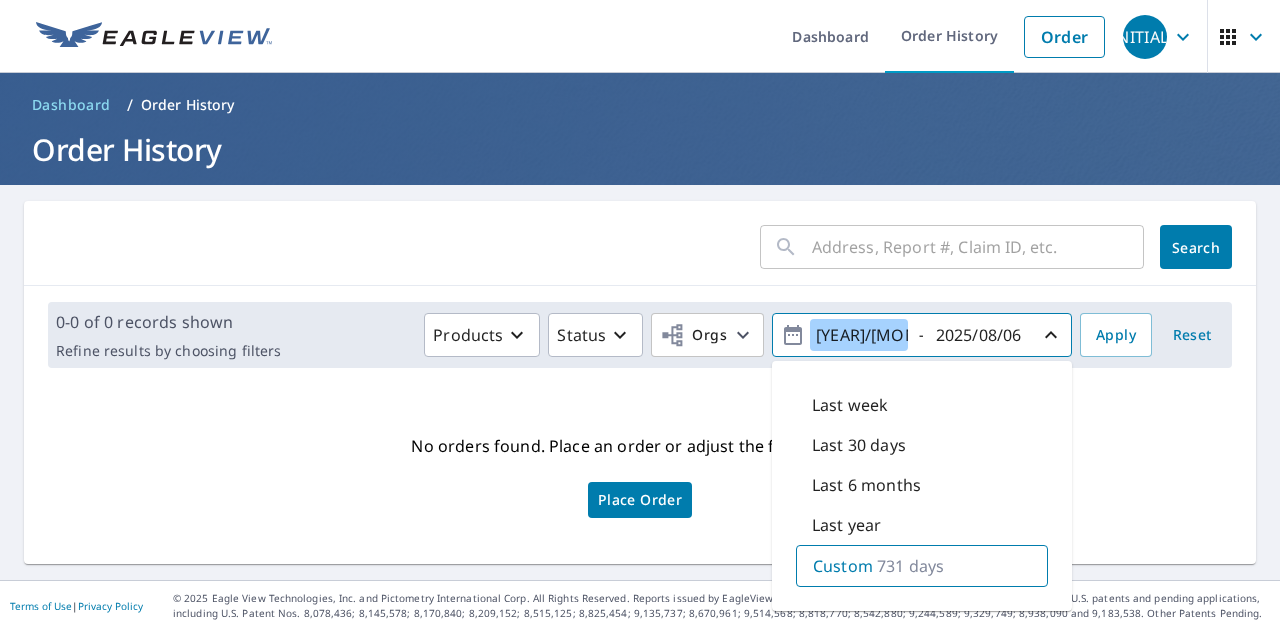 type on "[YEAR]/[MONTH]/[DAY]" 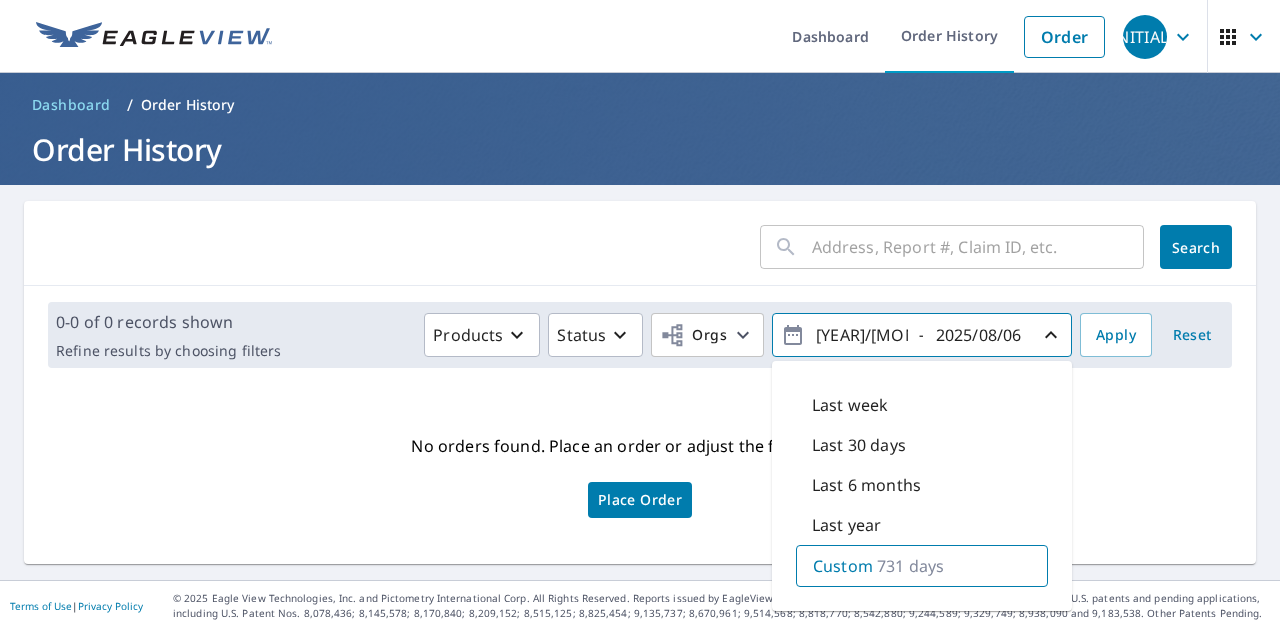 click at bounding box center [978, 247] 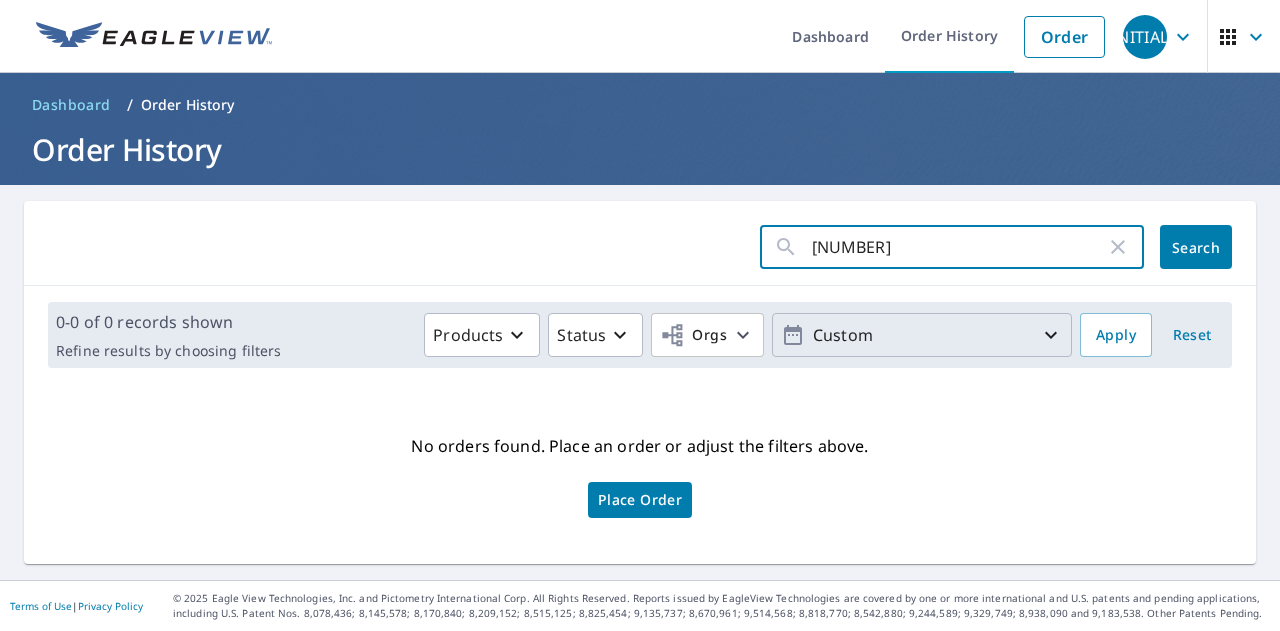 type on "[NUMBER] [STREET] [STREET_SUFFIX], [LAST_NAME] [CITY]" 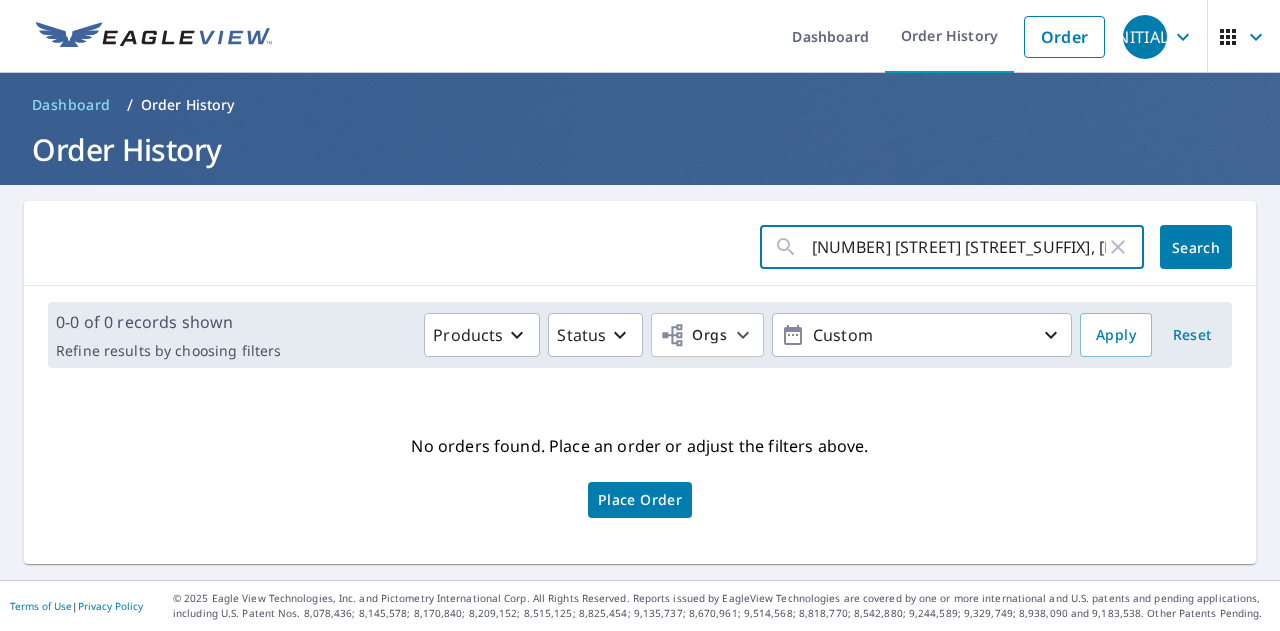 click on "Search" at bounding box center (1196, 247) 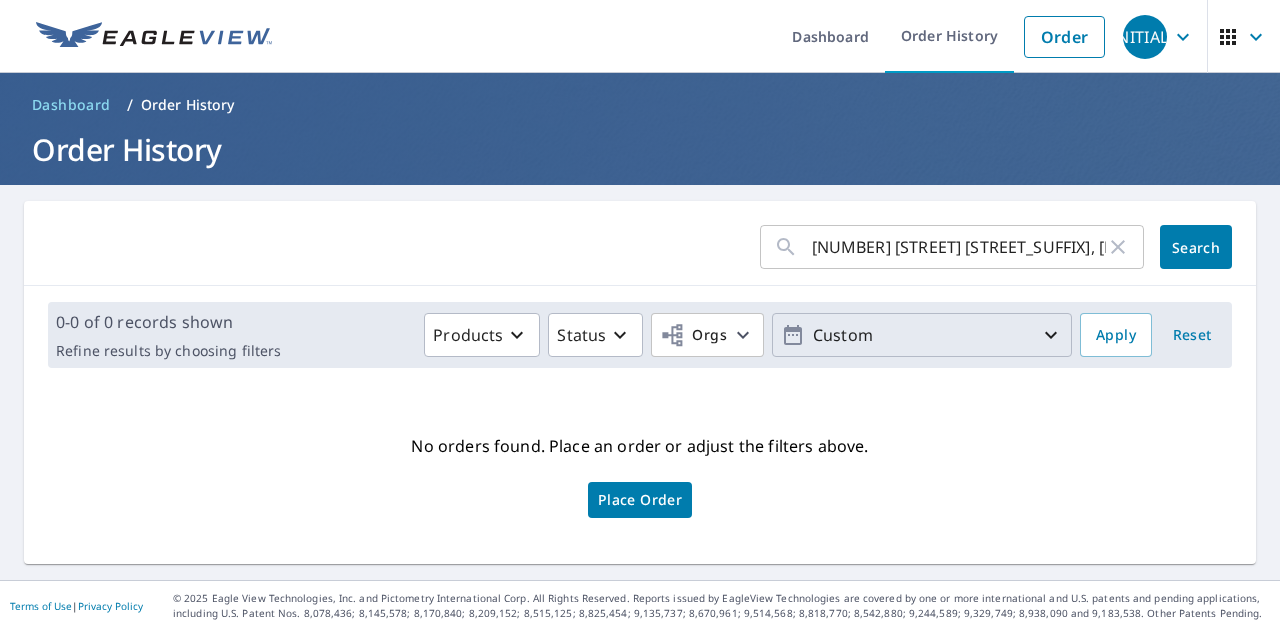 click on "Custom" at bounding box center [922, 335] 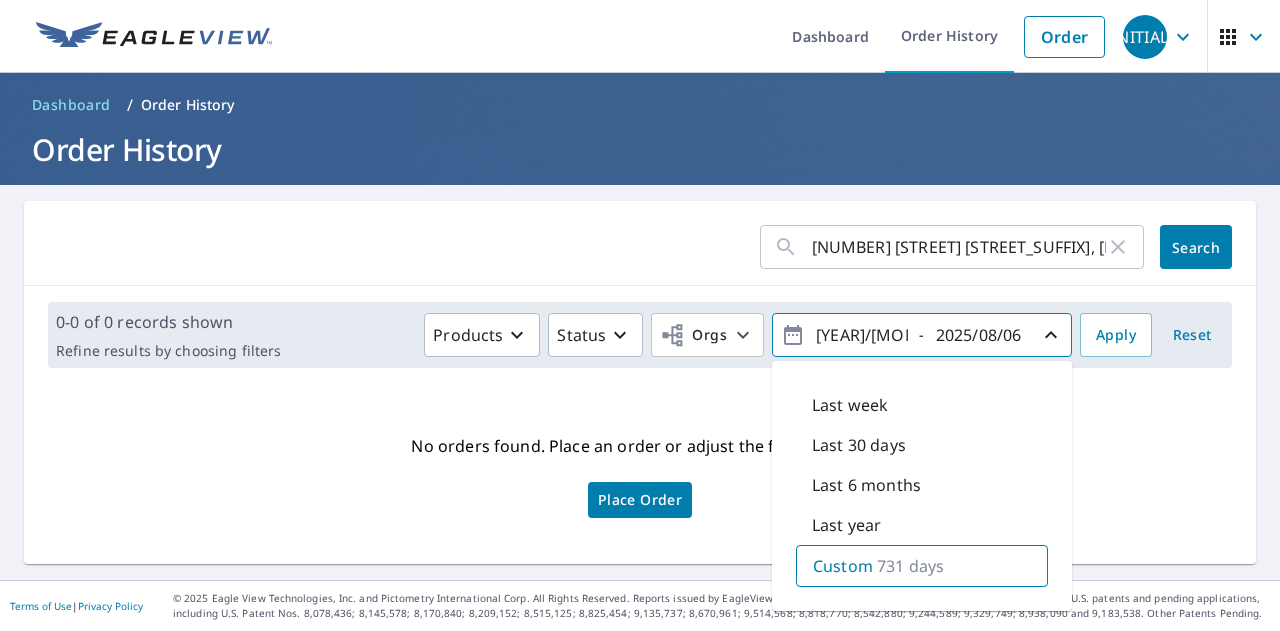click on "[NUMBER] [STREET] [STREET_SUFFIX], [LAST_NAME] [CITY]" at bounding box center (959, 247) 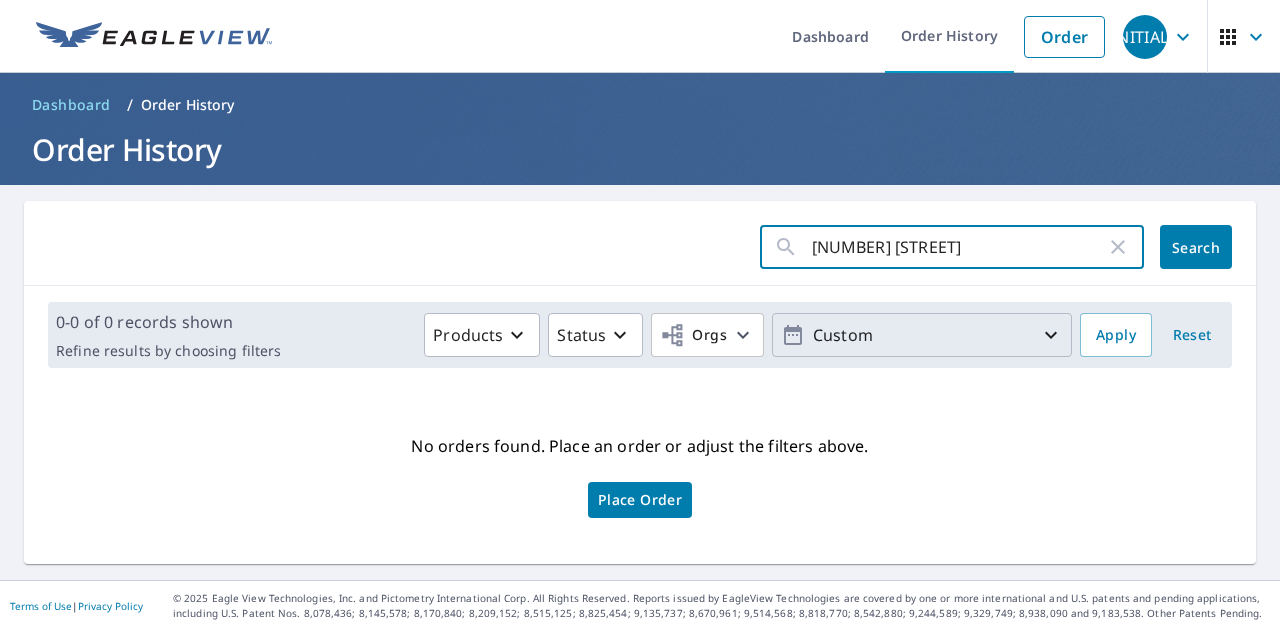 type on "[NUMBER] [STREET]" 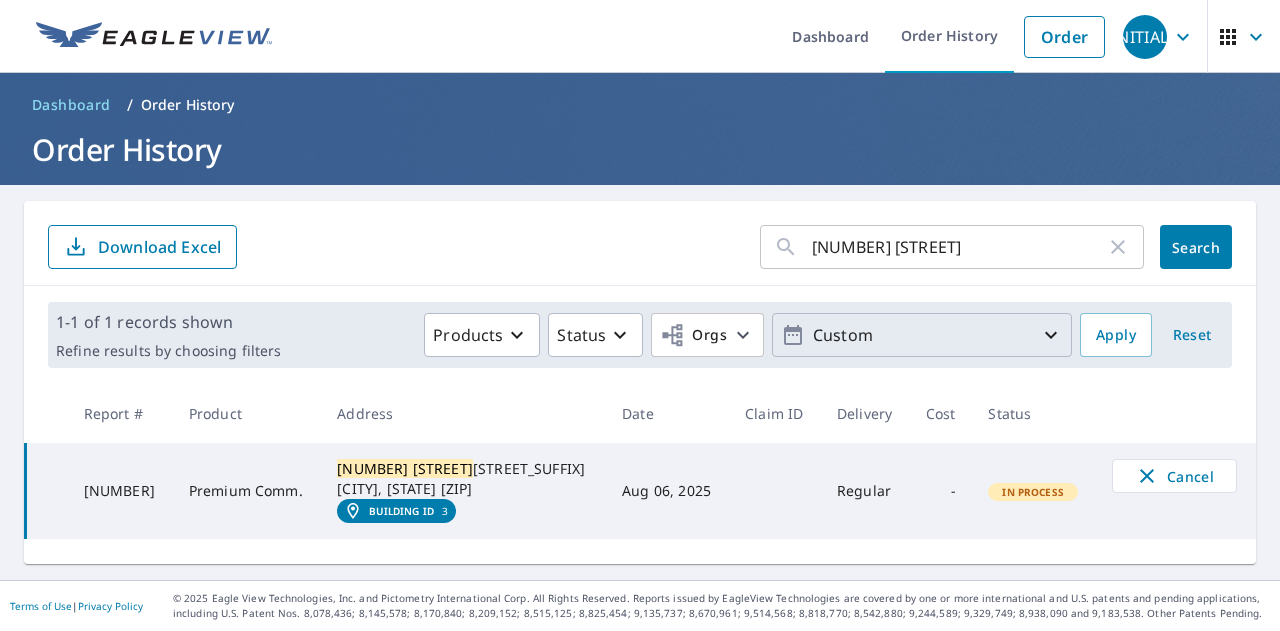 click on "Custom" at bounding box center [922, 335] 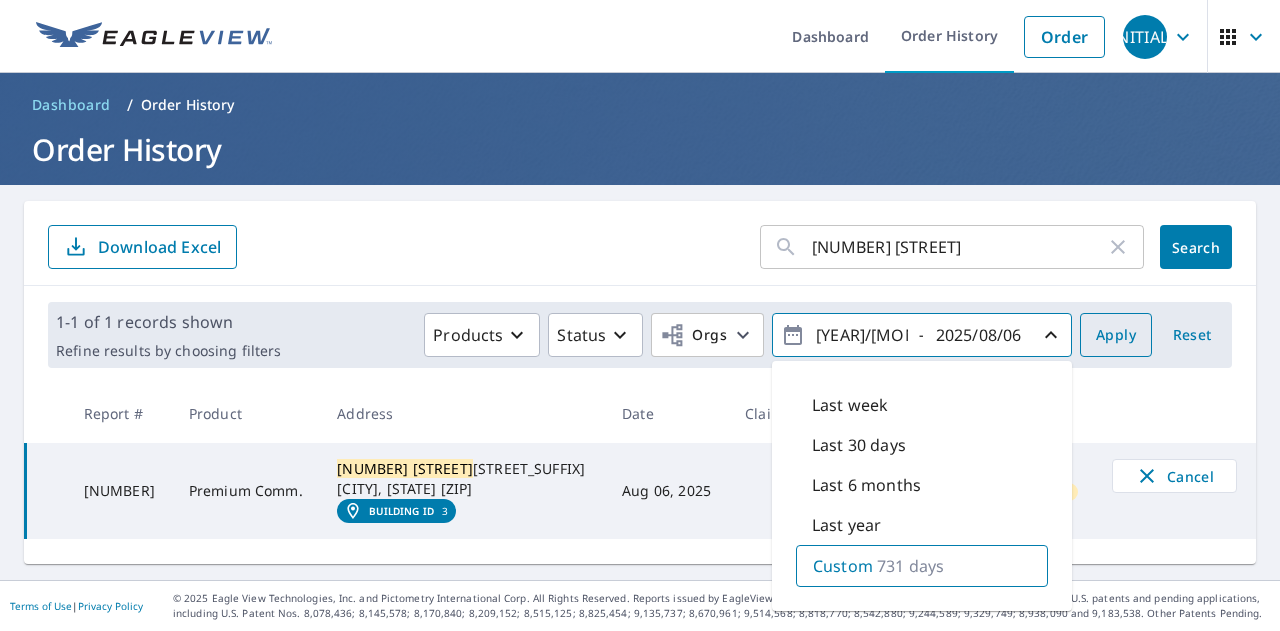 click on "Apply" at bounding box center [1116, 335] 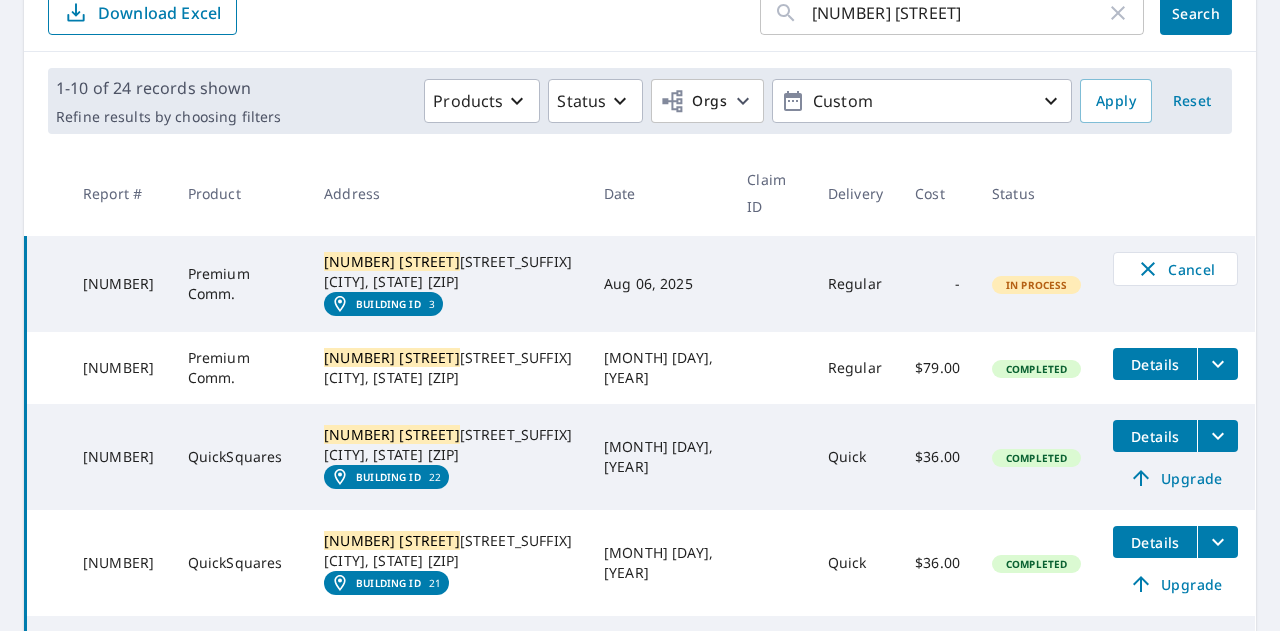 scroll, scrollTop: 253, scrollLeft: 0, axis: vertical 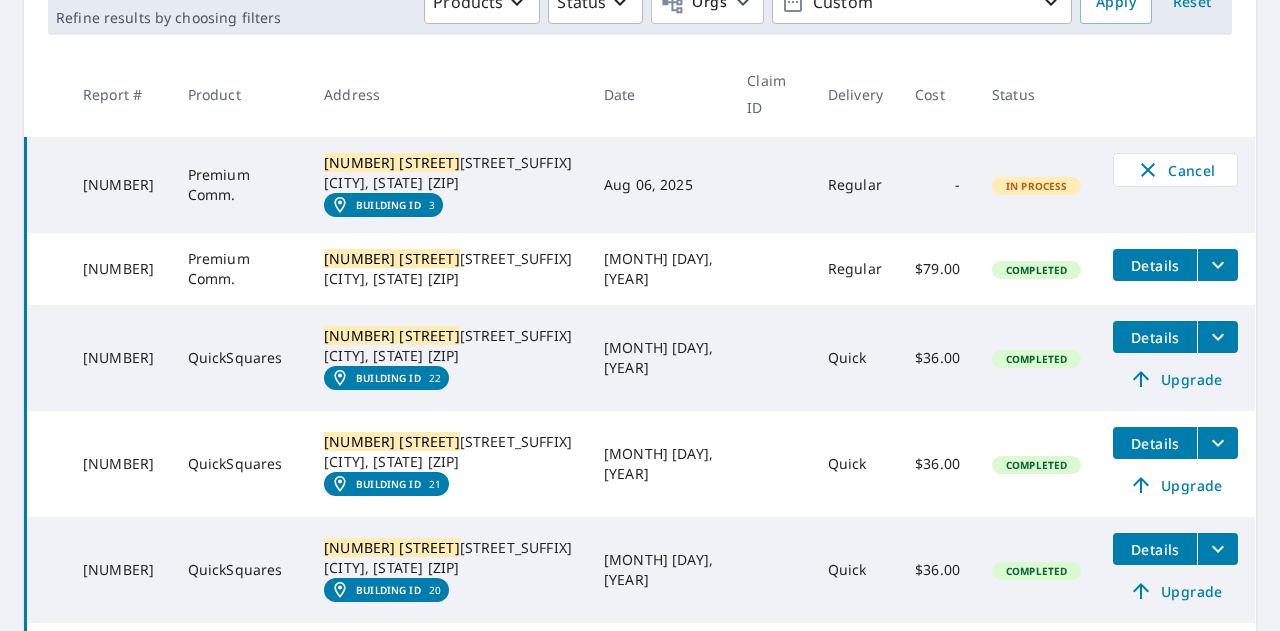 click 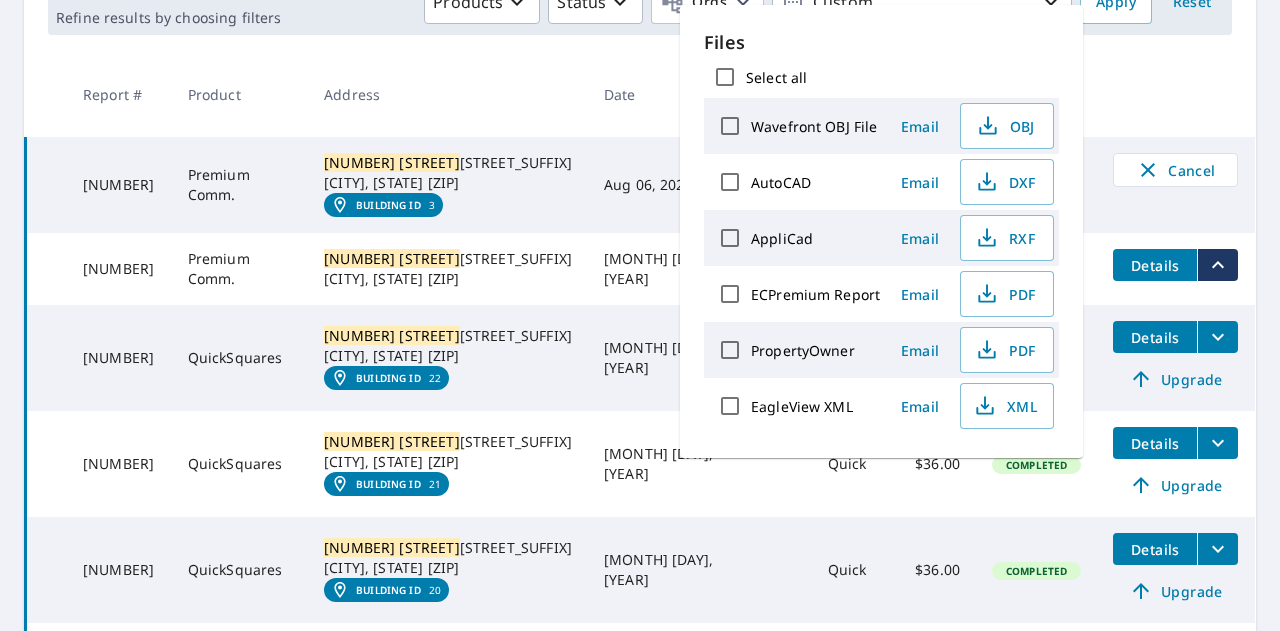 click on "EagleView XML" at bounding box center [730, 406] 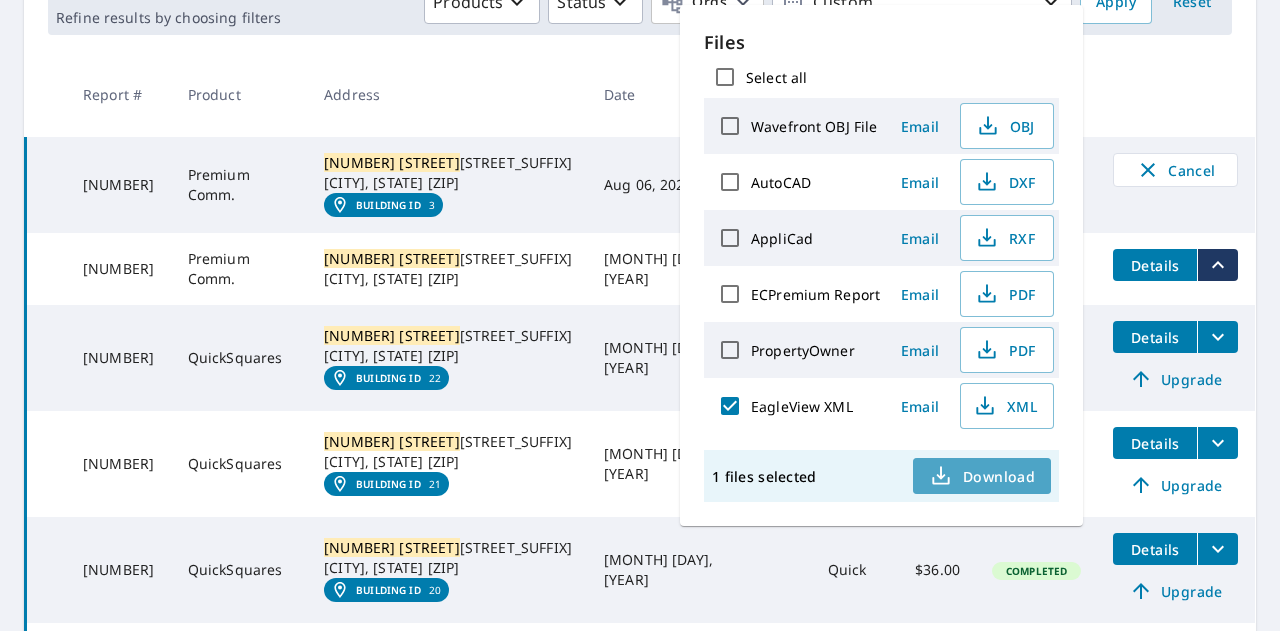 click on "Download" at bounding box center [982, 476] 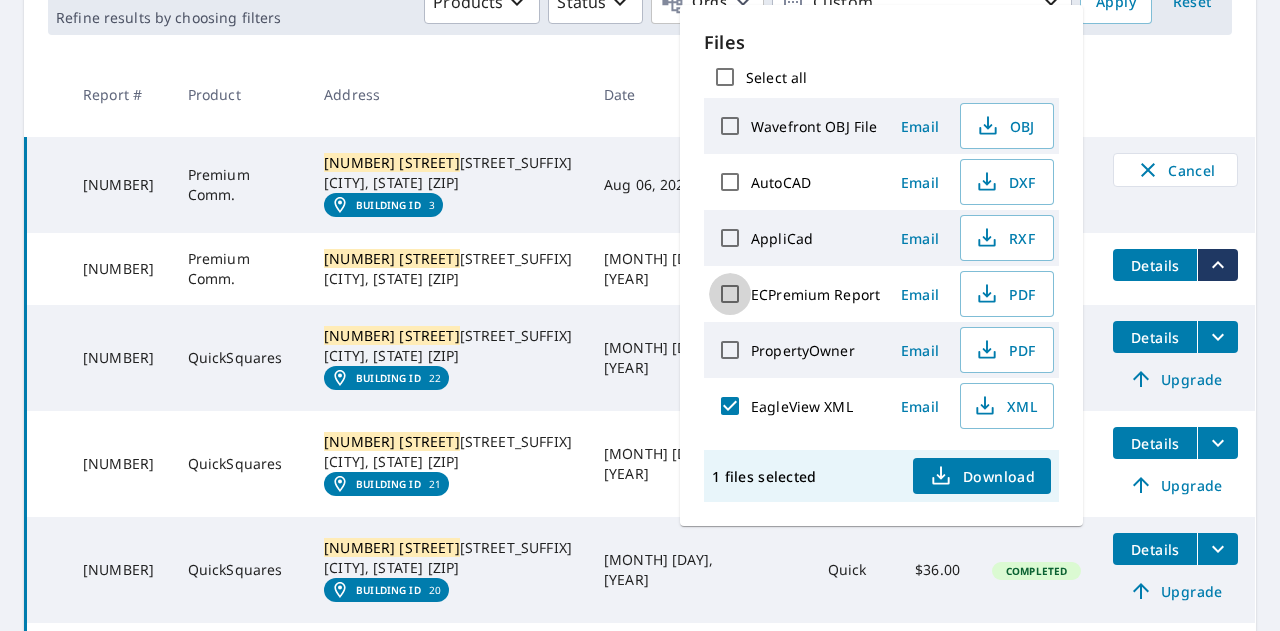 click on "ECPremium Report" at bounding box center [730, 294] 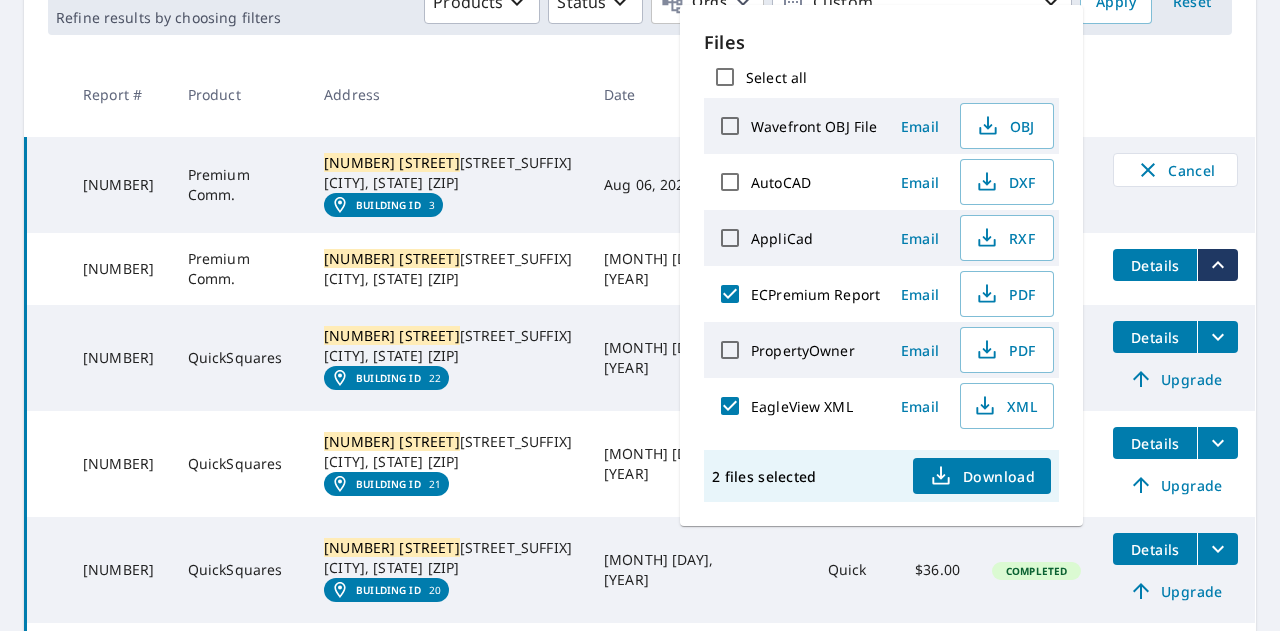 click on "EagleView XML" at bounding box center (730, 406) 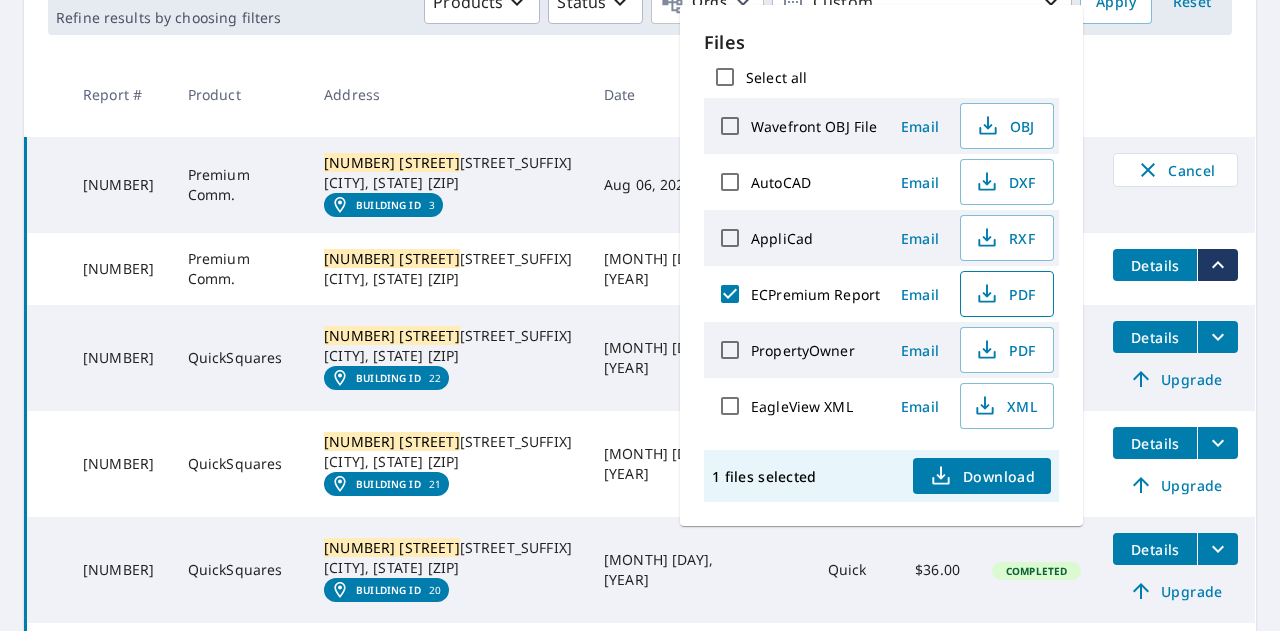 click on "PDF" at bounding box center (1005, 294) 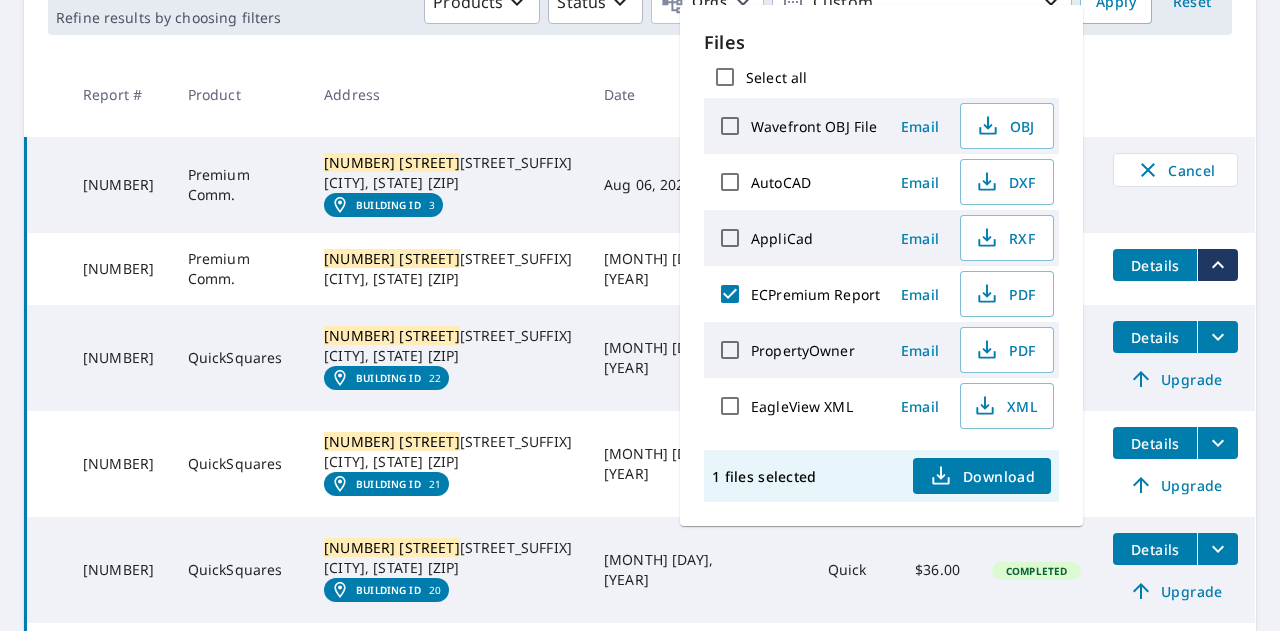 click at bounding box center (1175, 94) 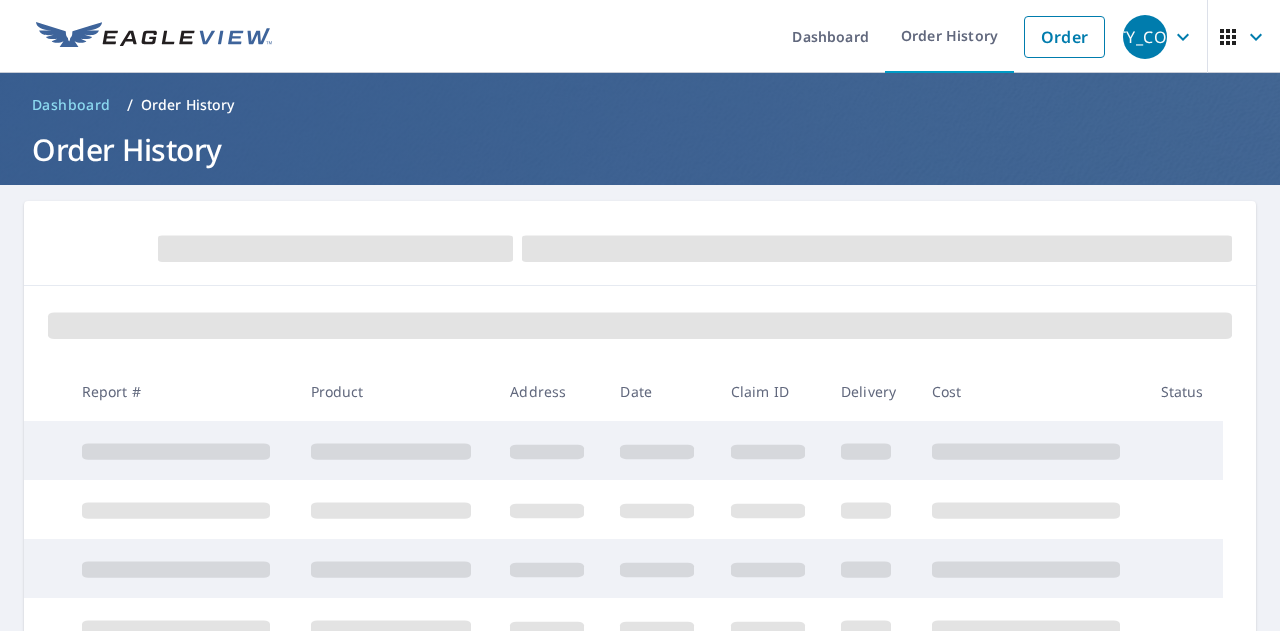 scroll, scrollTop: 0, scrollLeft: 0, axis: both 